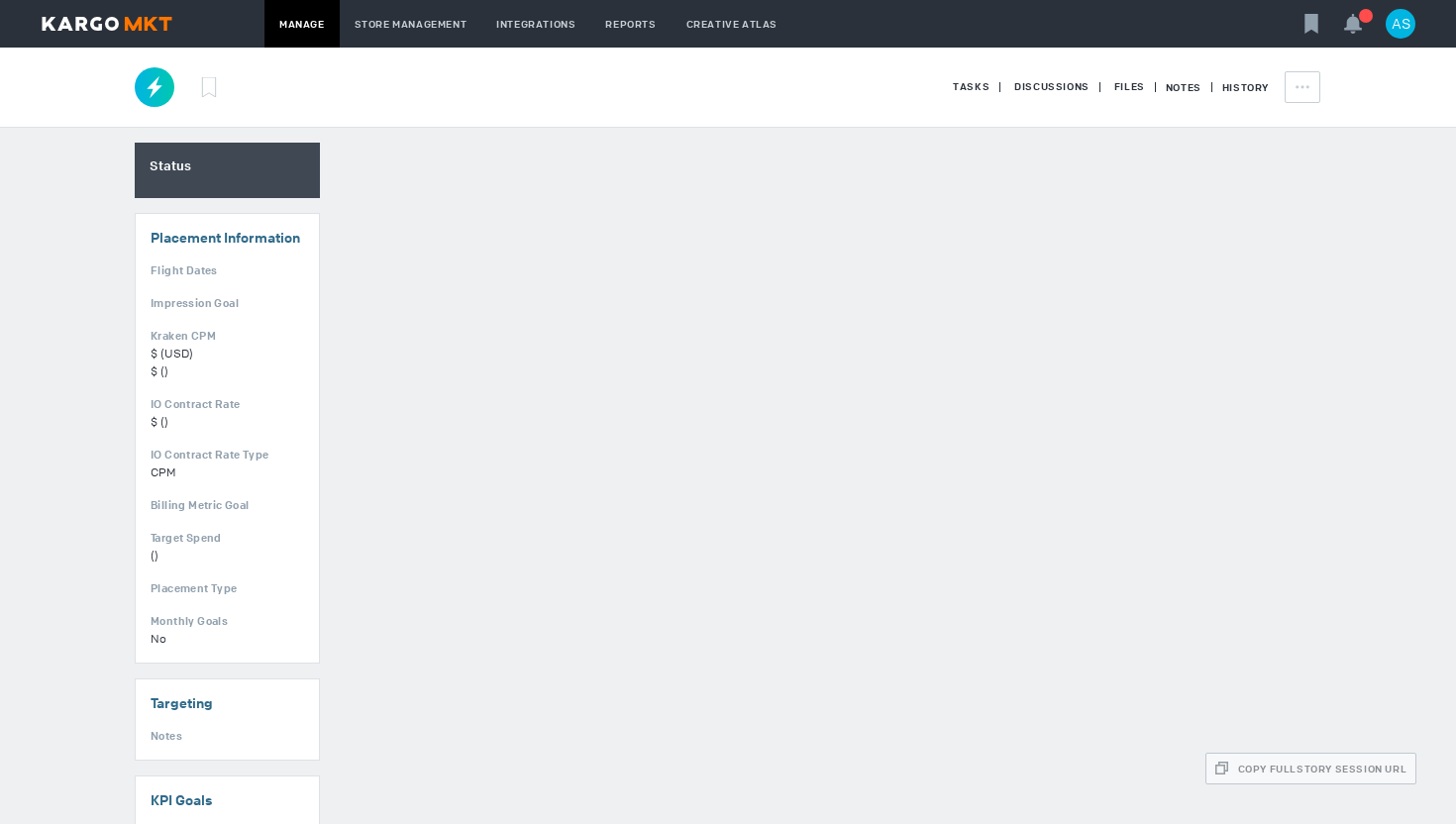scroll, scrollTop: 0, scrollLeft: 0, axis: both 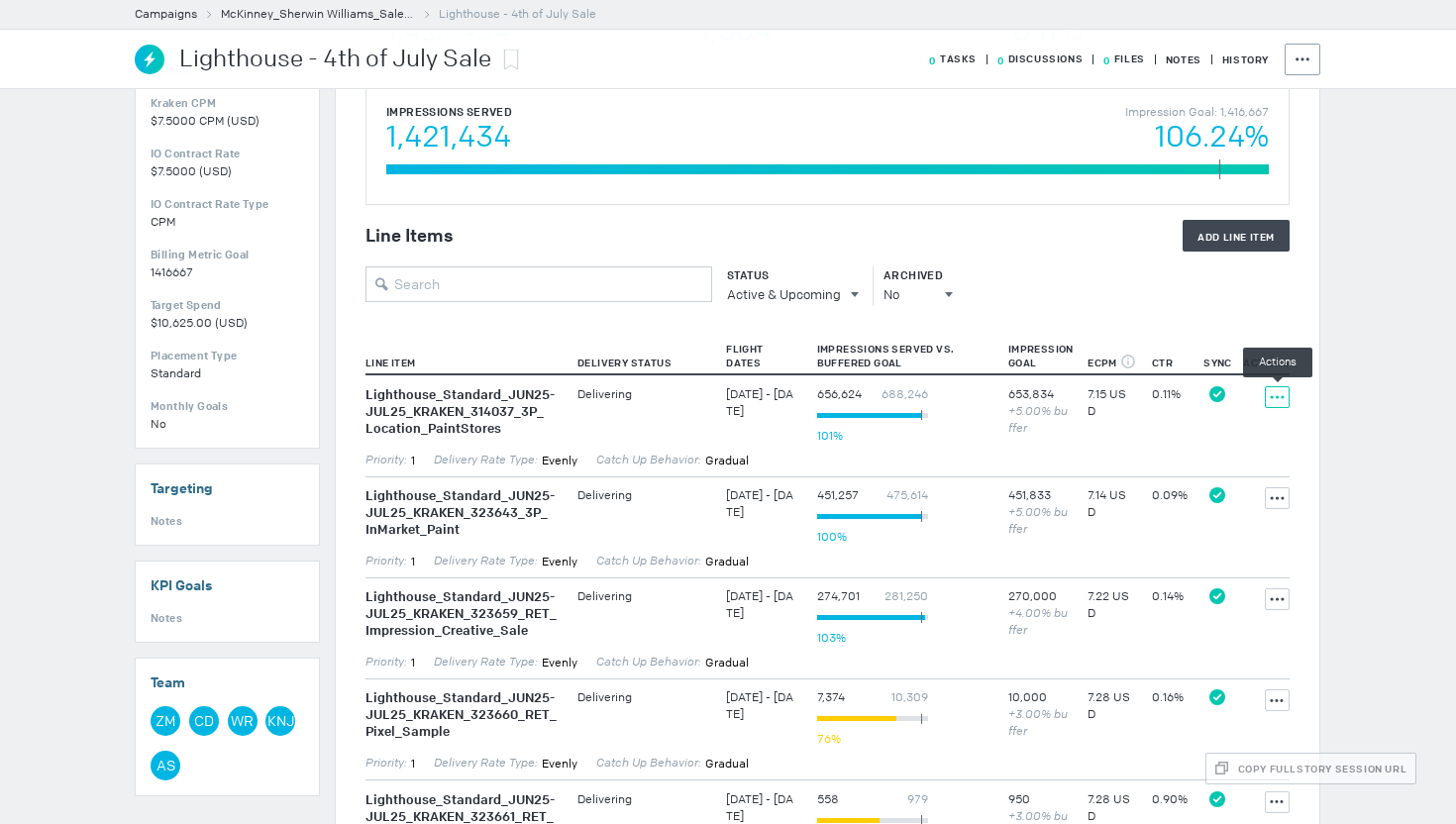 click at bounding box center [1277, 397] 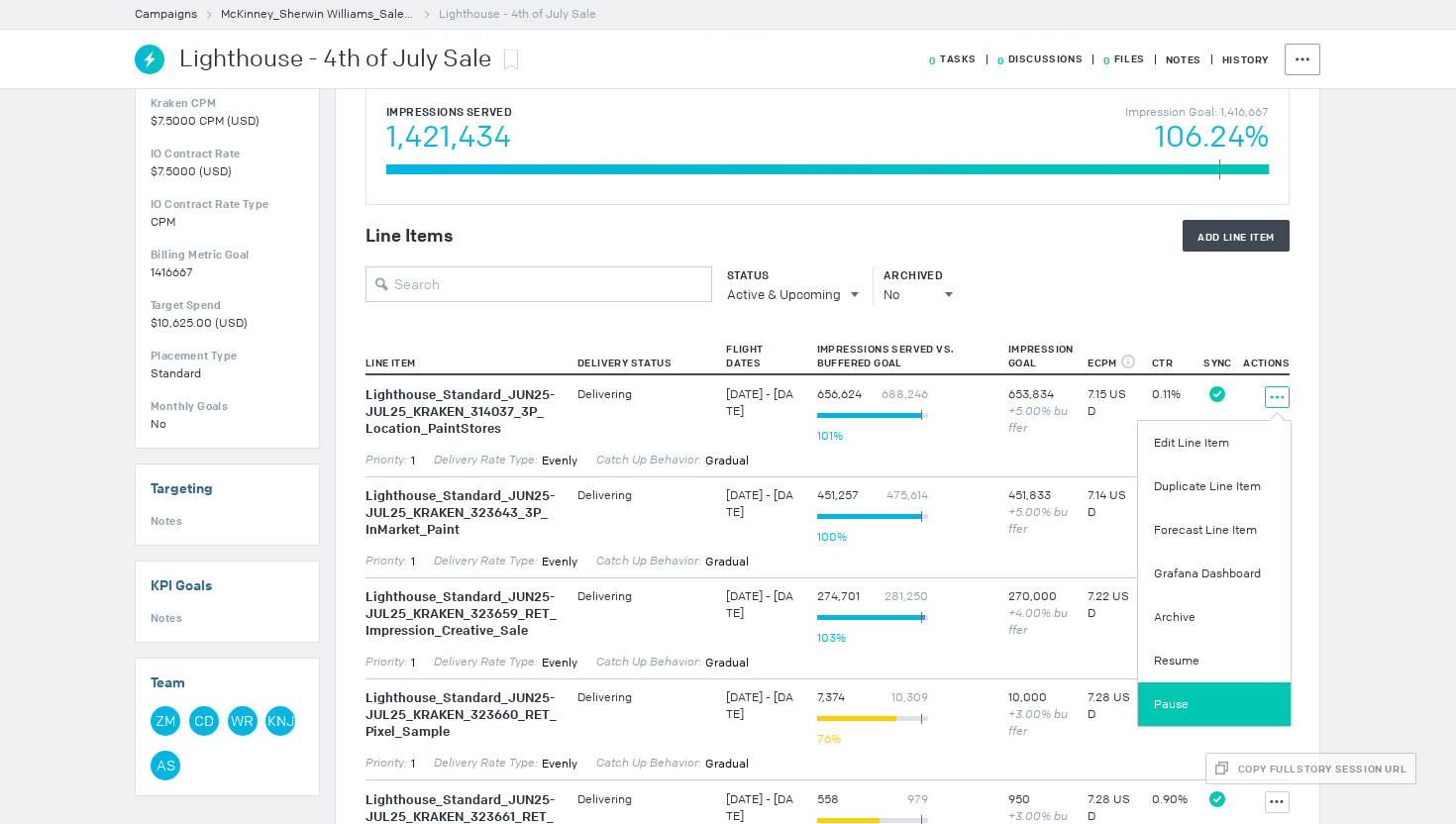 click on "Pause" at bounding box center (1214, 704) 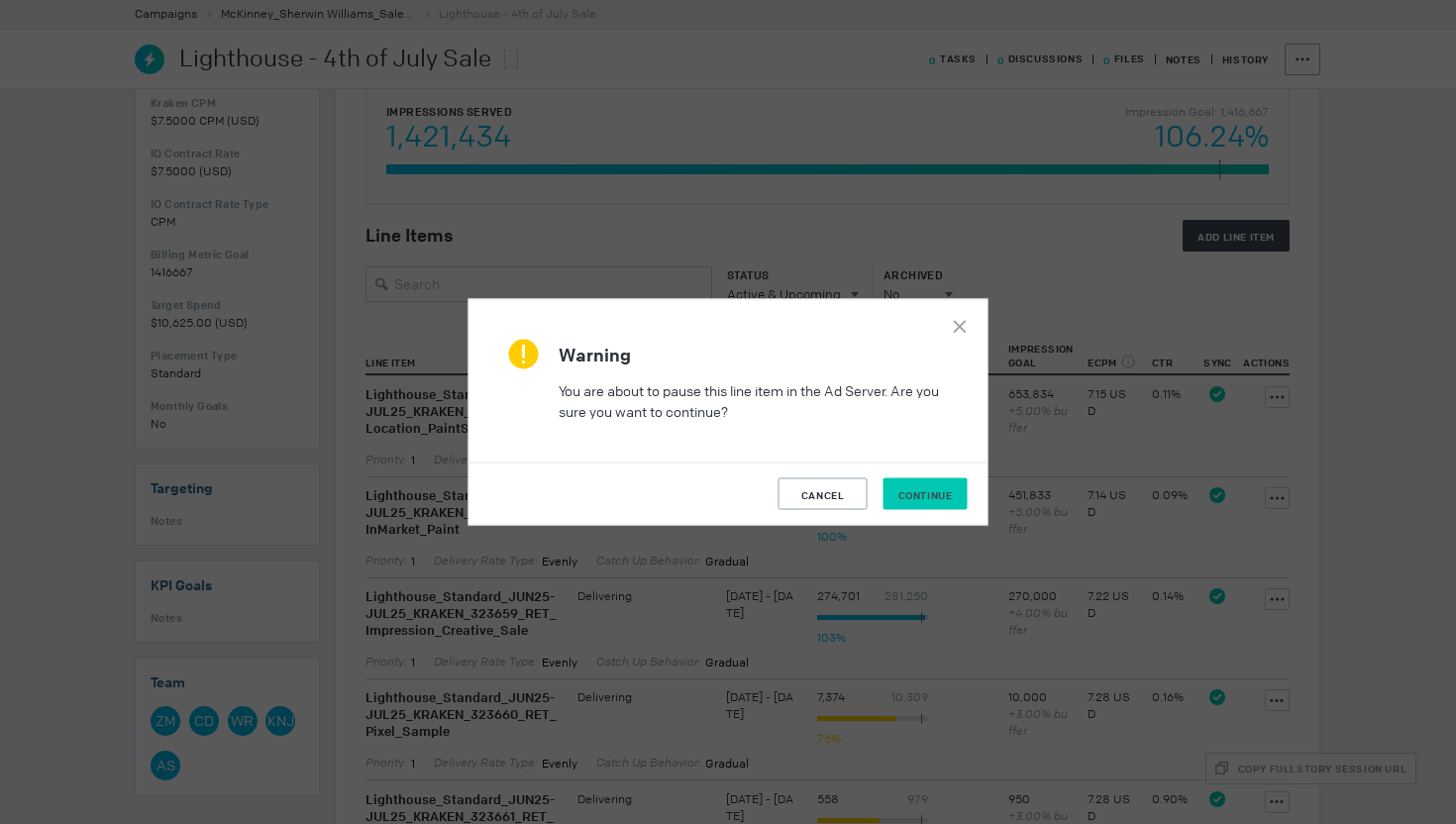 click on "Continue" at bounding box center [925, 495] 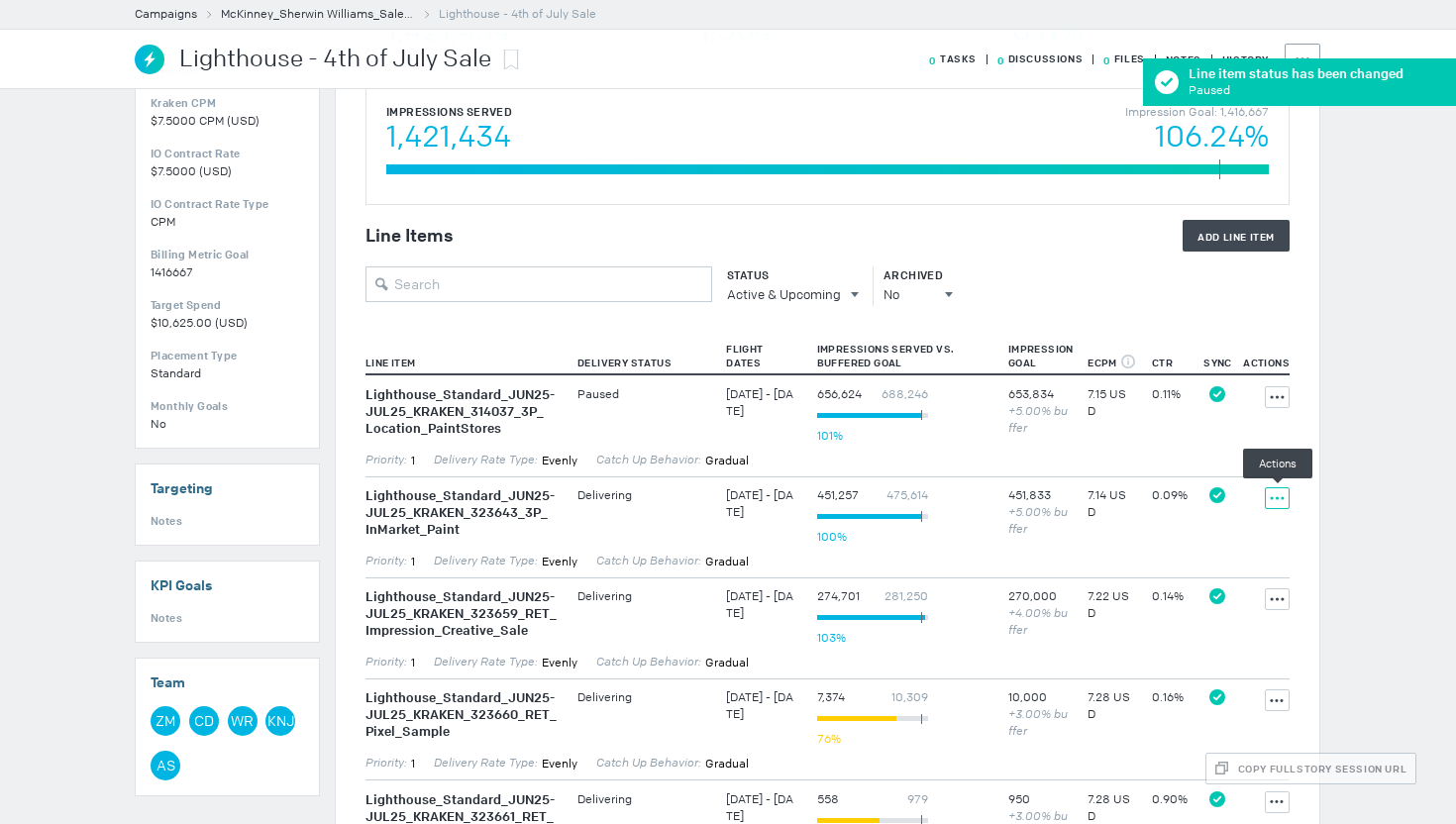 click at bounding box center (1278, 396) 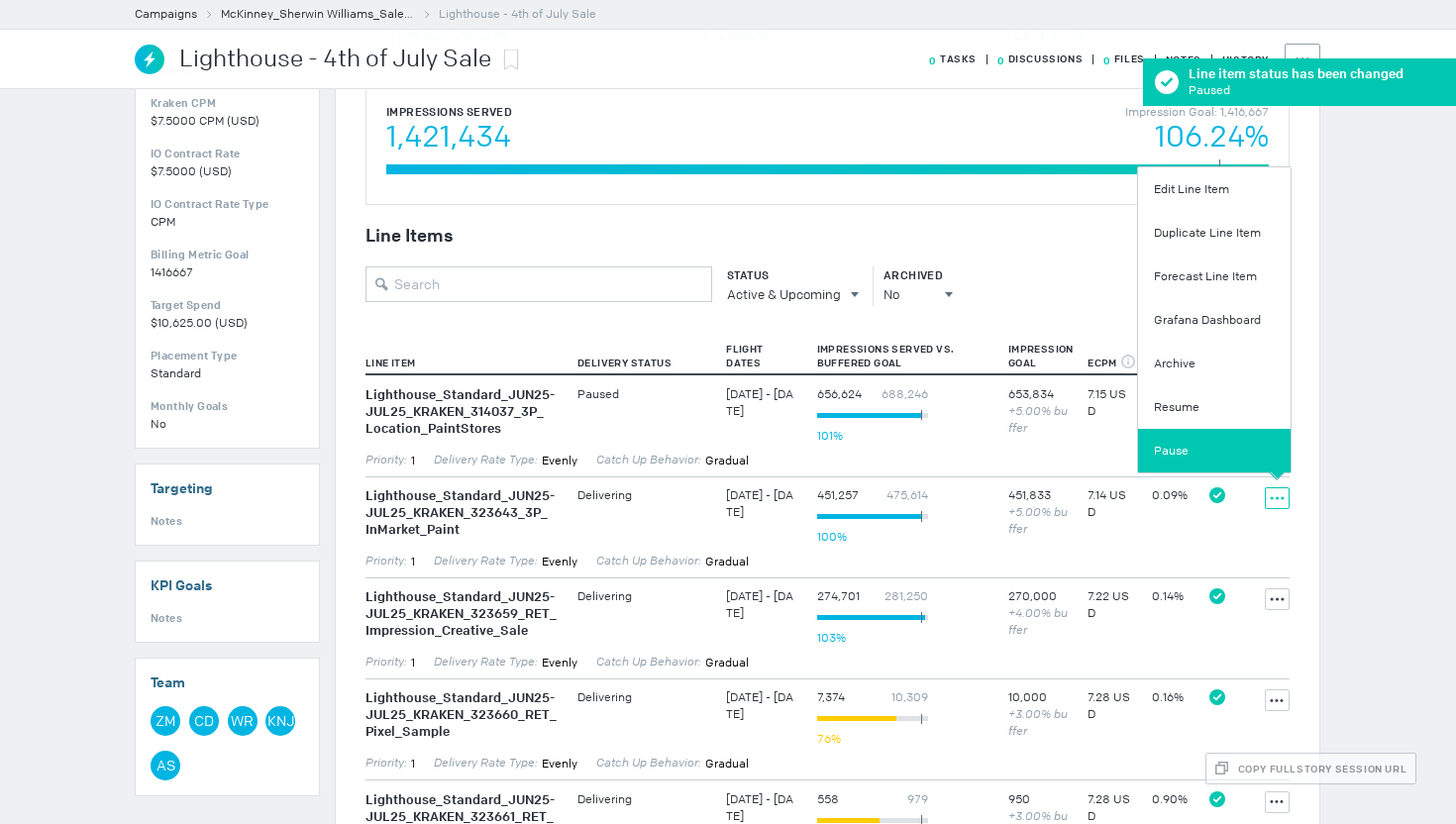 click on "Pause" at bounding box center [1214, 451] 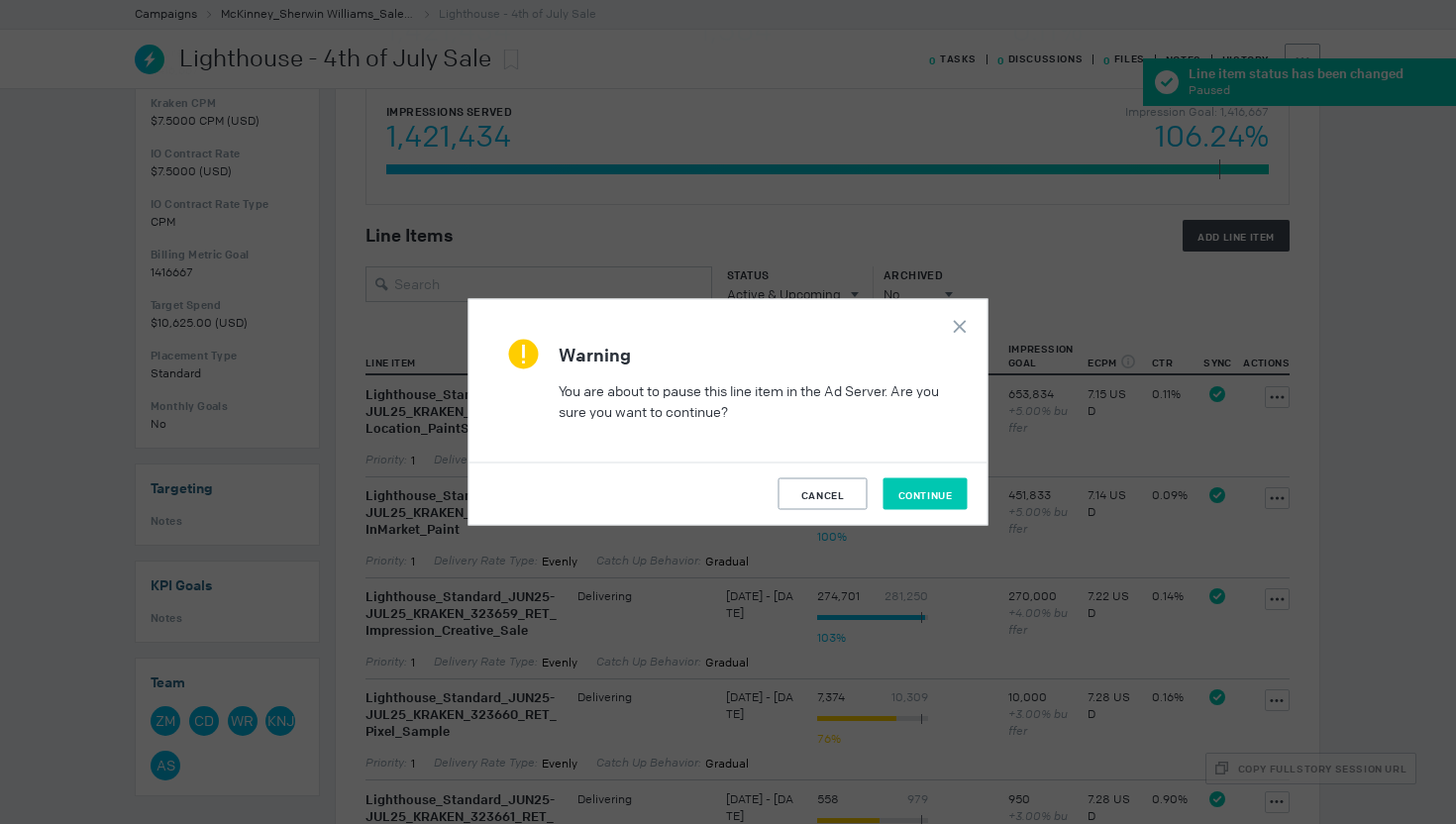 click on "Continue" at bounding box center (925, 494) 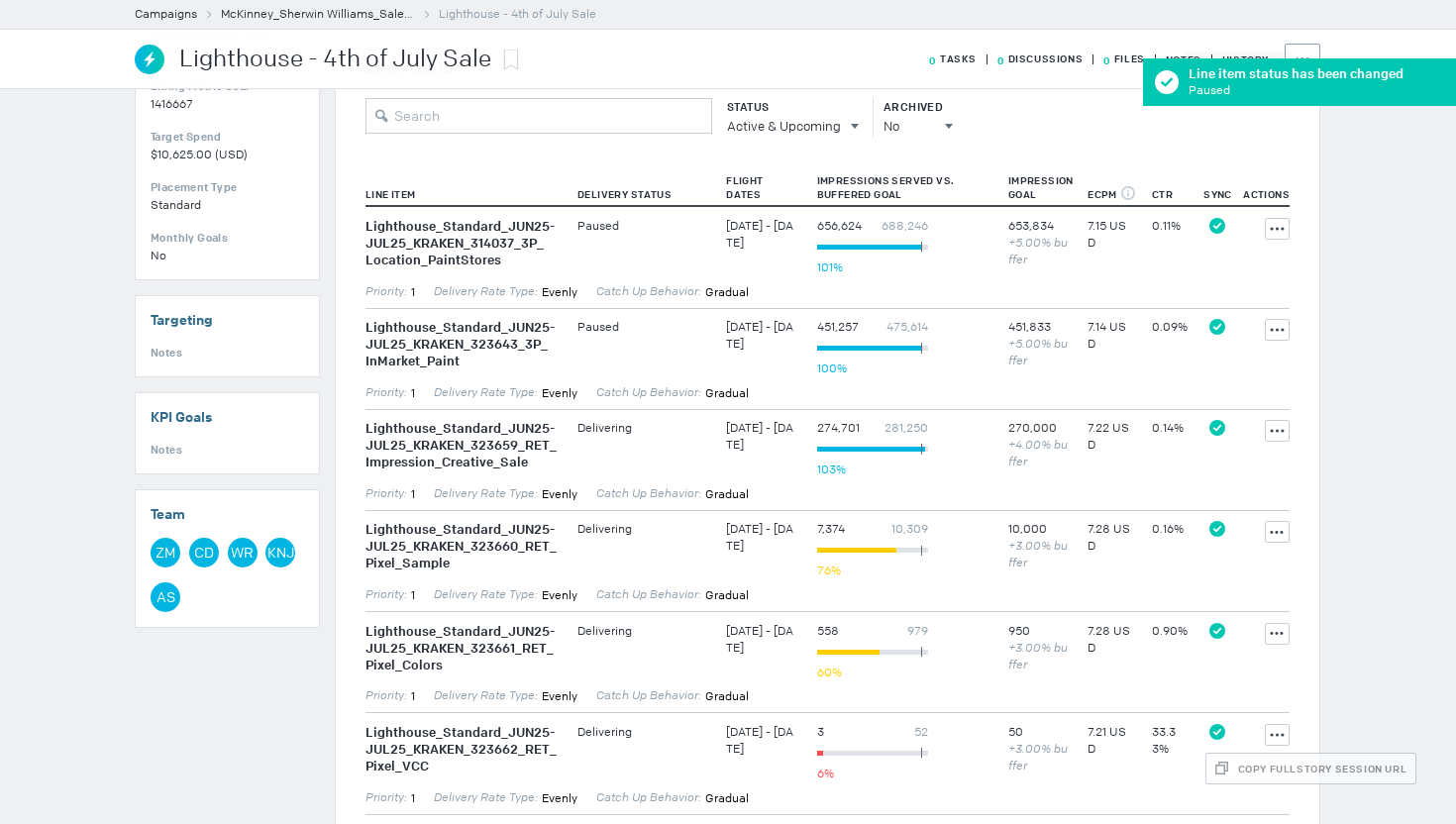 scroll, scrollTop: 546, scrollLeft: 0, axis: vertical 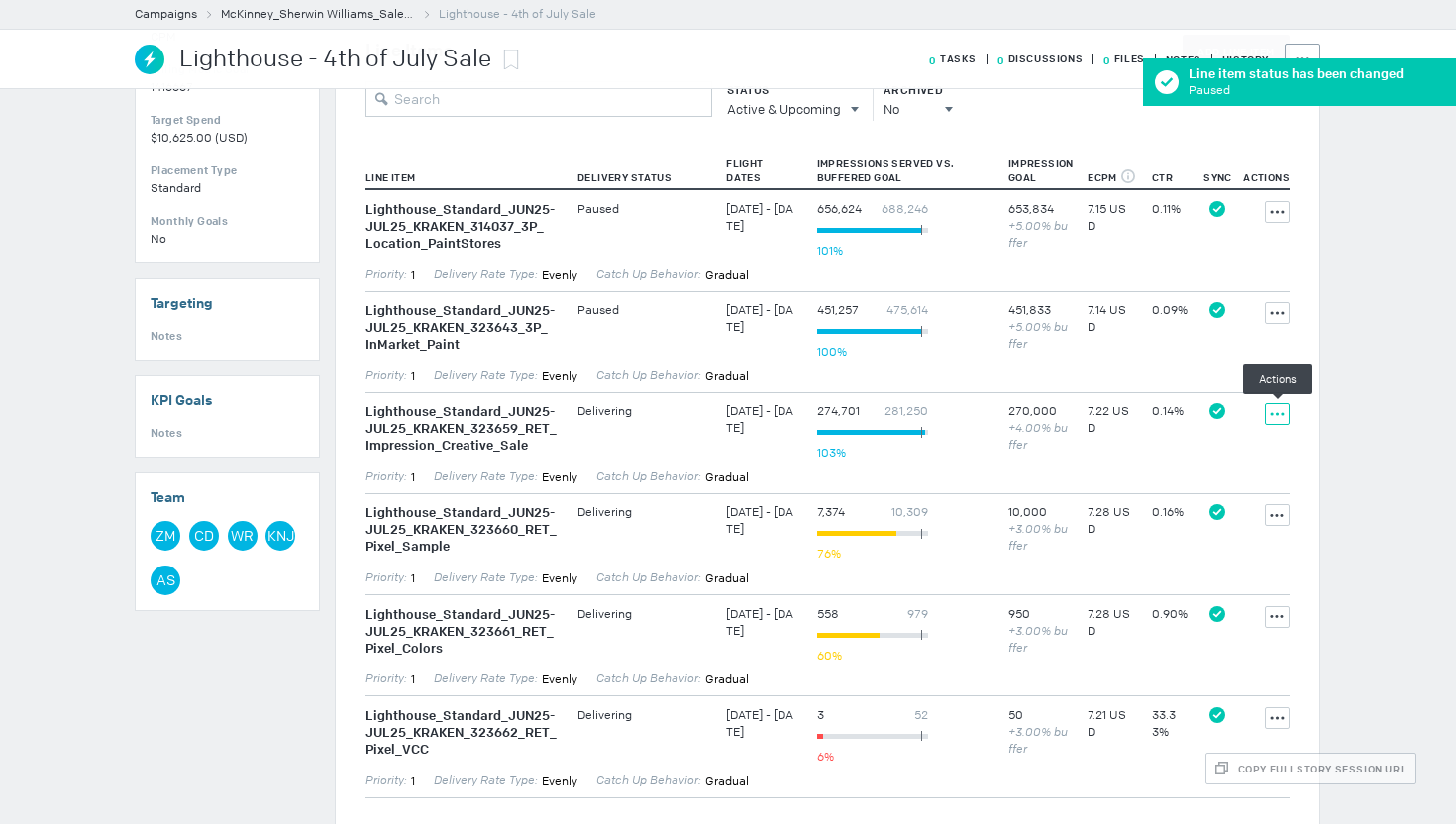 click on "Actions" at bounding box center (1277, 212) 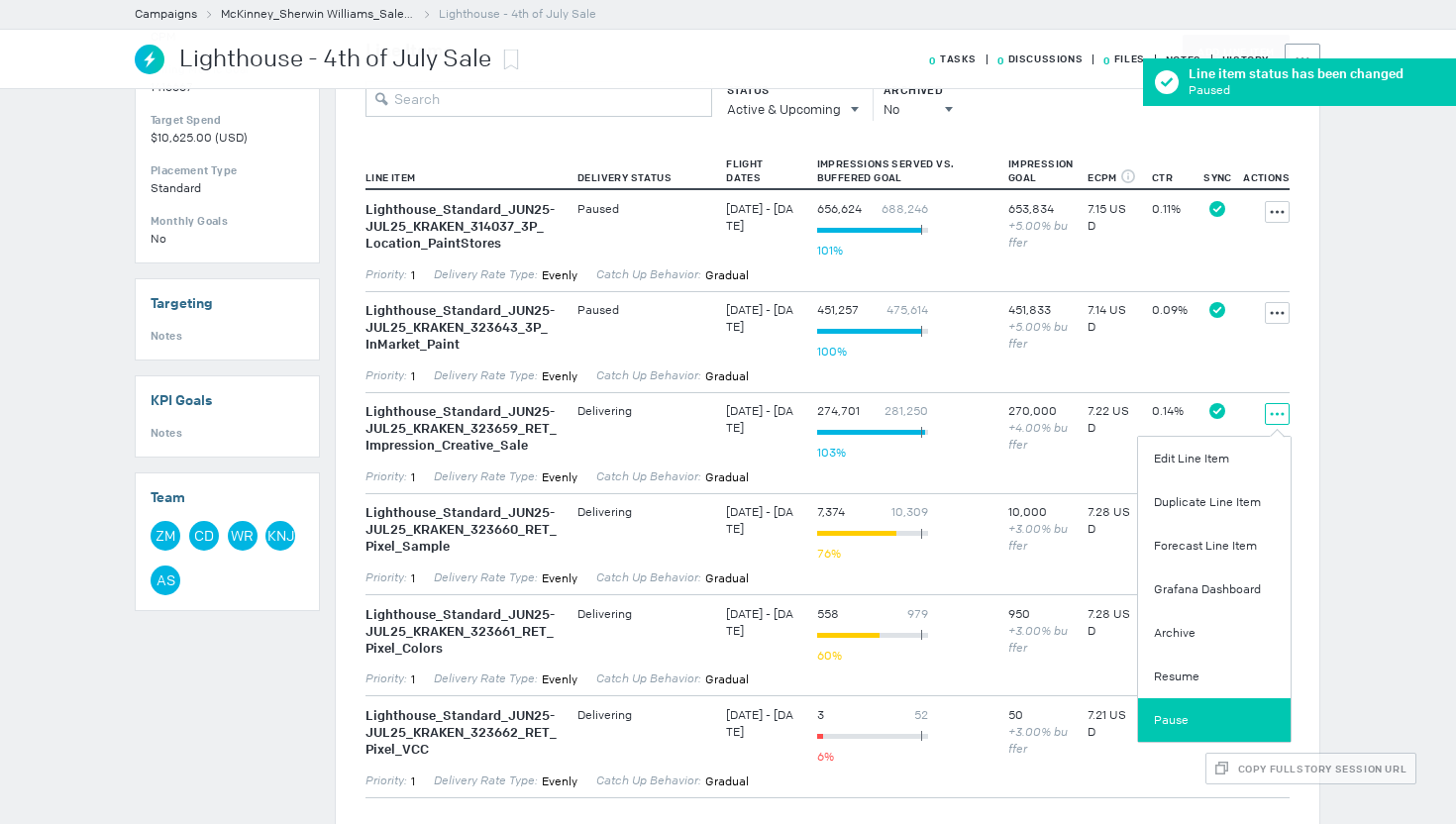 click on "Pause" at bounding box center [1214, 720] 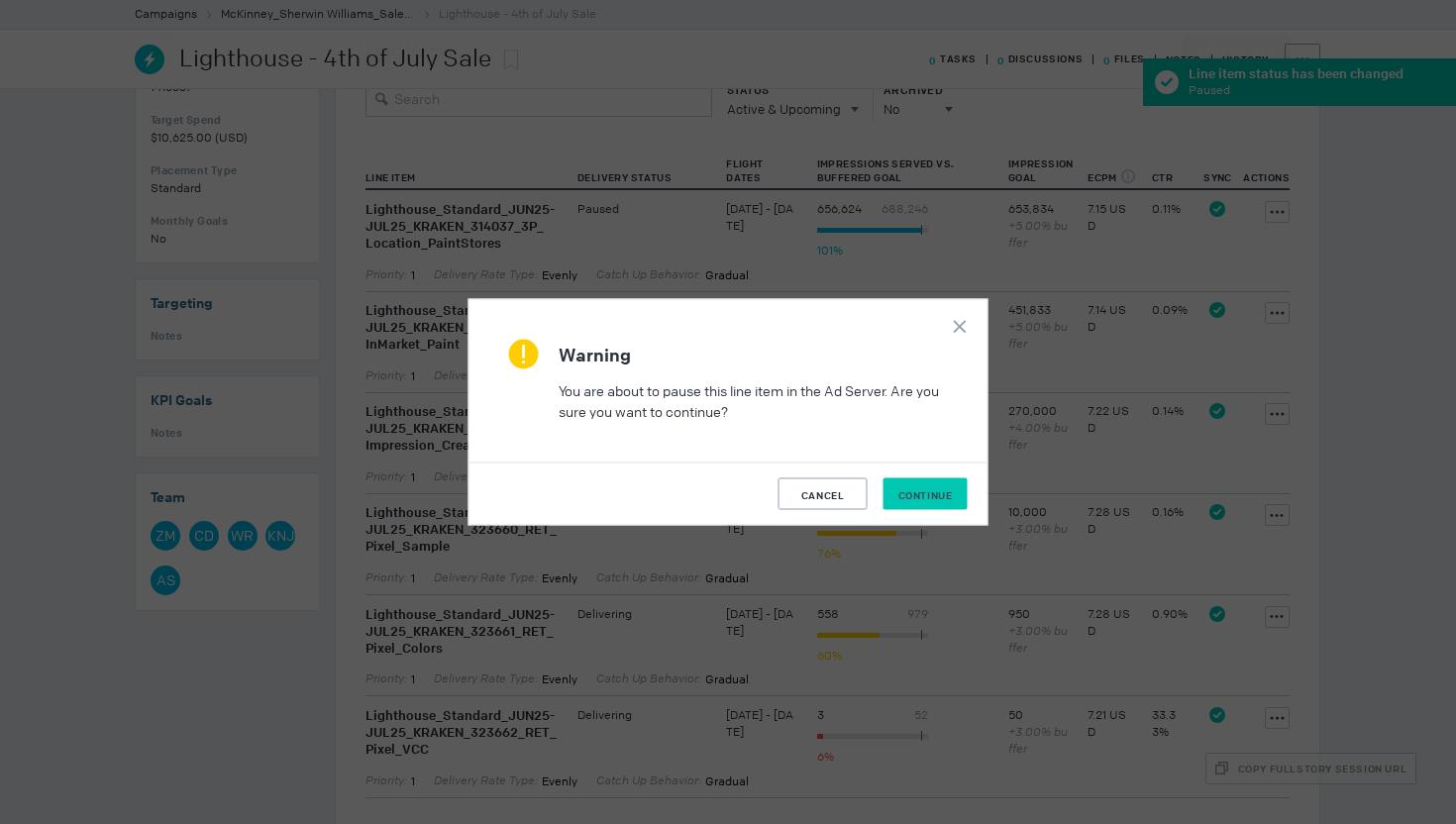 click on "Continue" at bounding box center [925, 495] 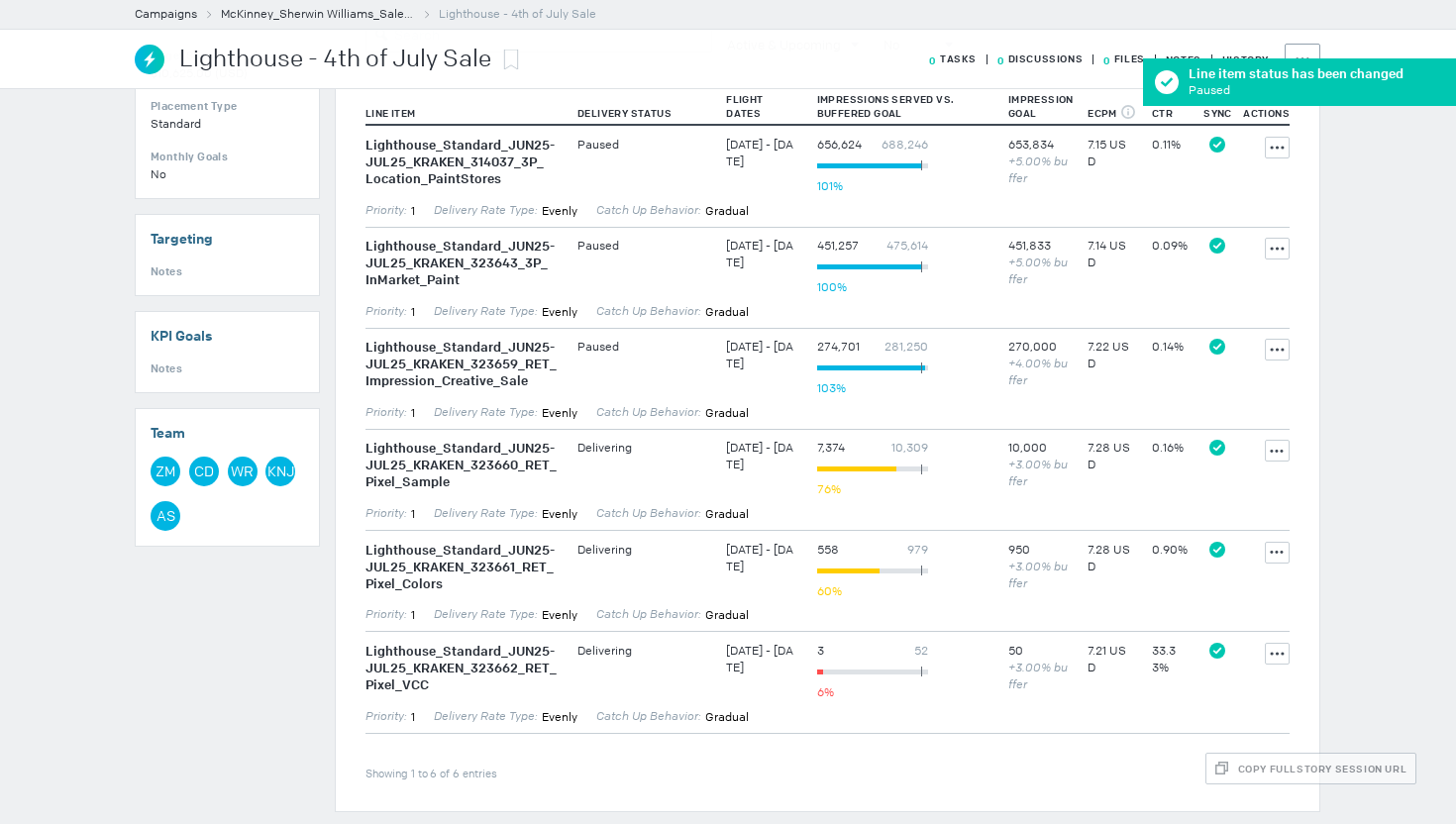 scroll, scrollTop: 611, scrollLeft: 0, axis: vertical 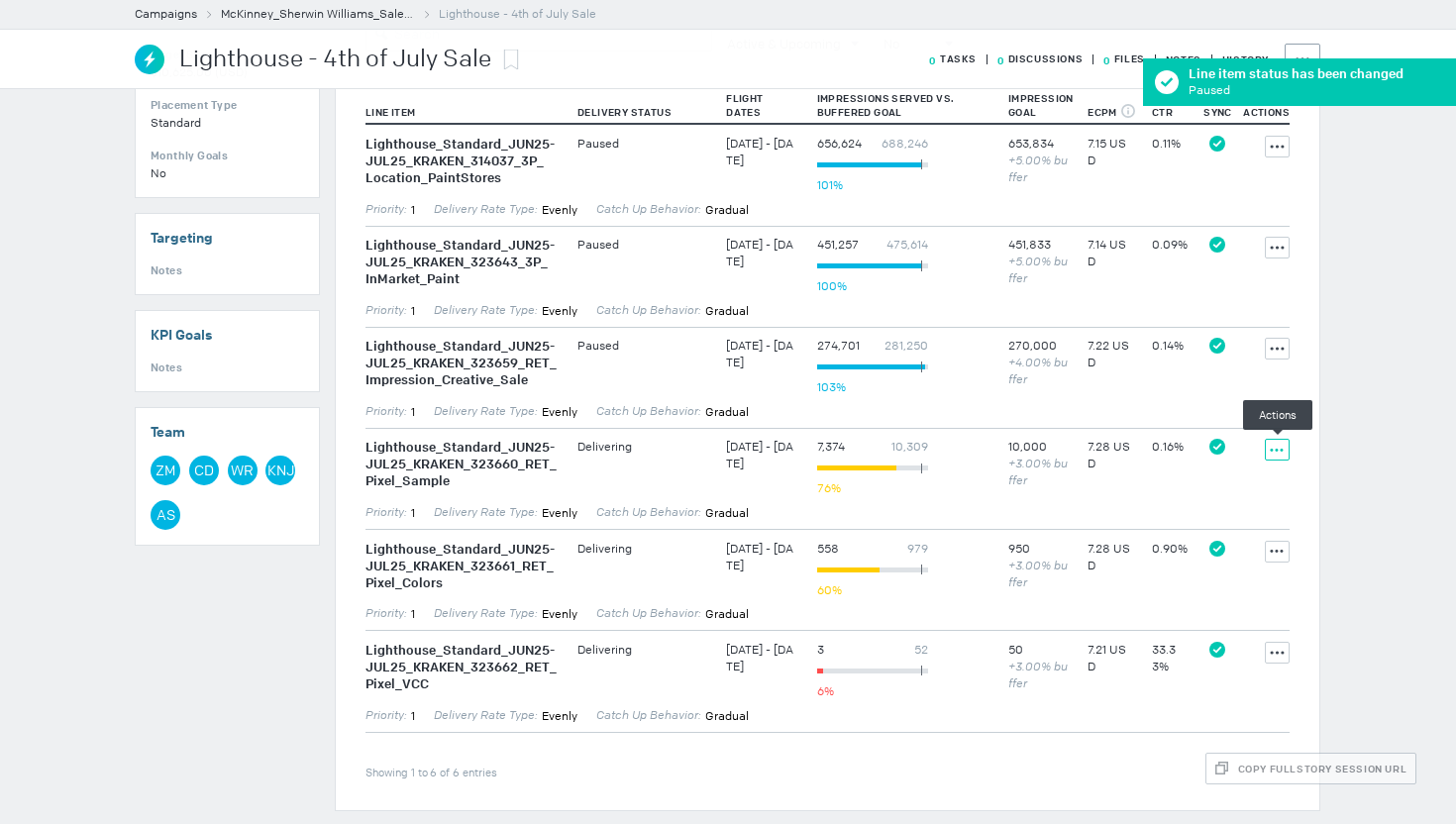 click at bounding box center [1277, 147] 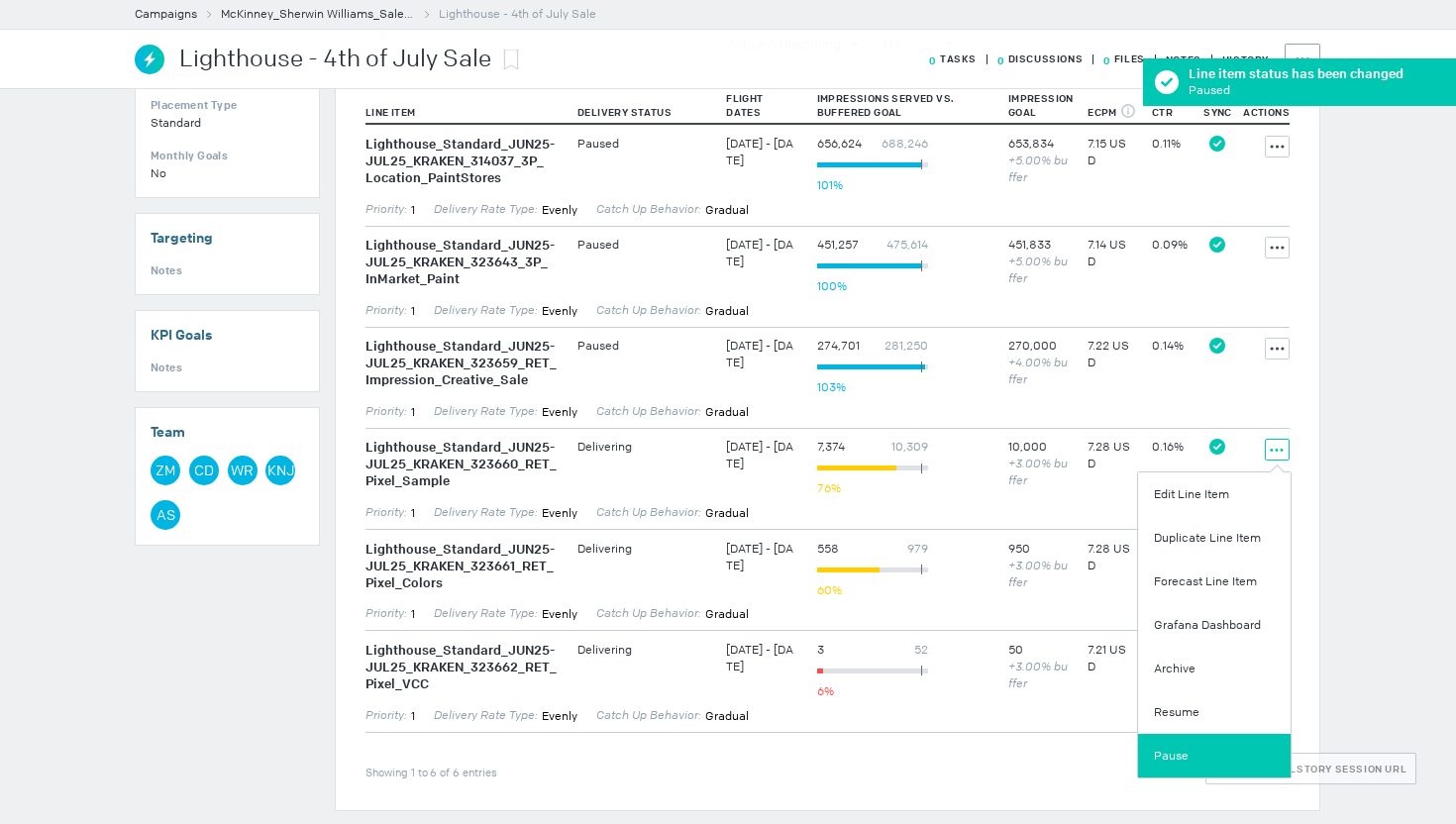 click on "Pause" at bounding box center [1214, 756] 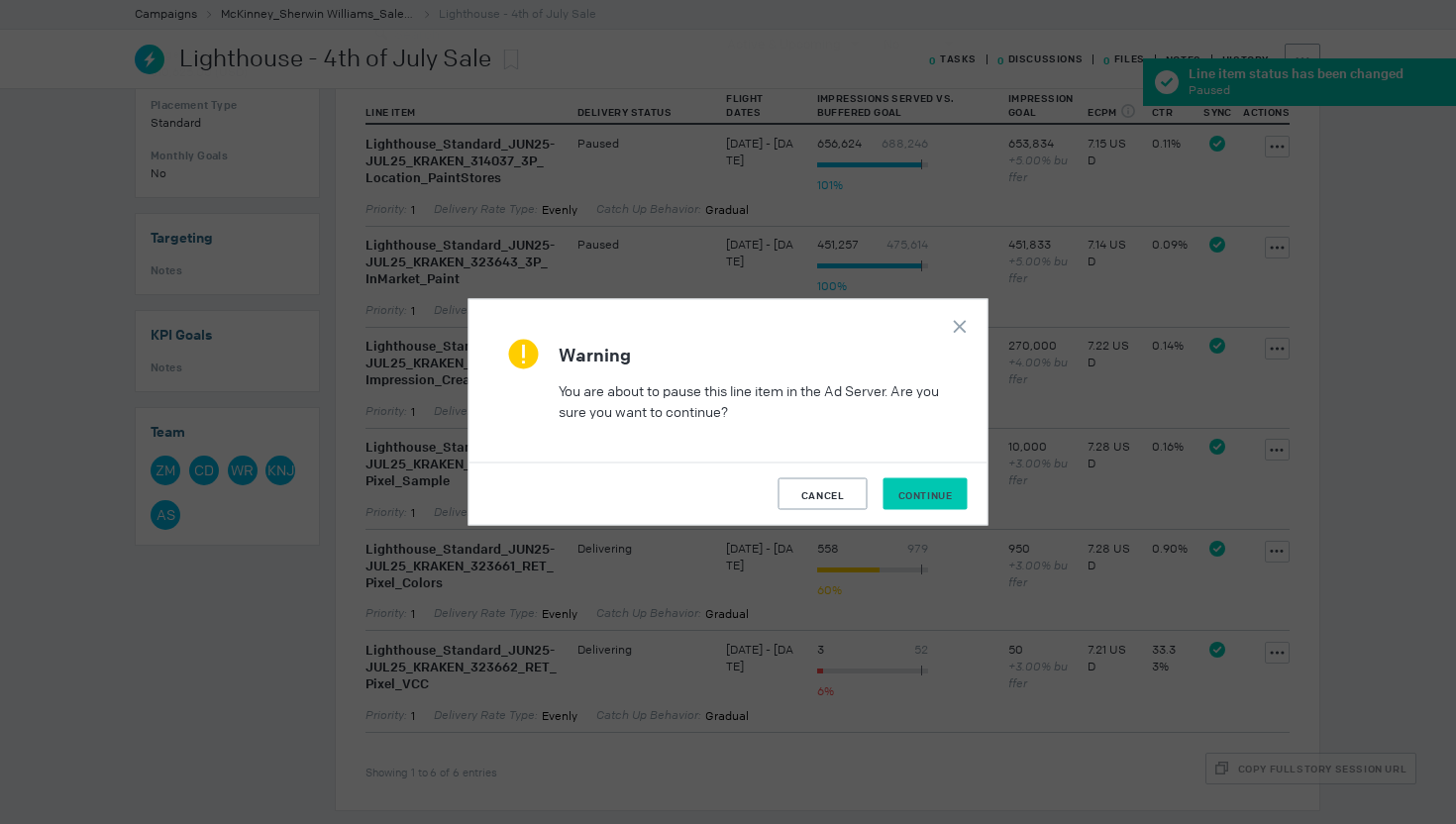 click on "Continue" at bounding box center (925, 495) 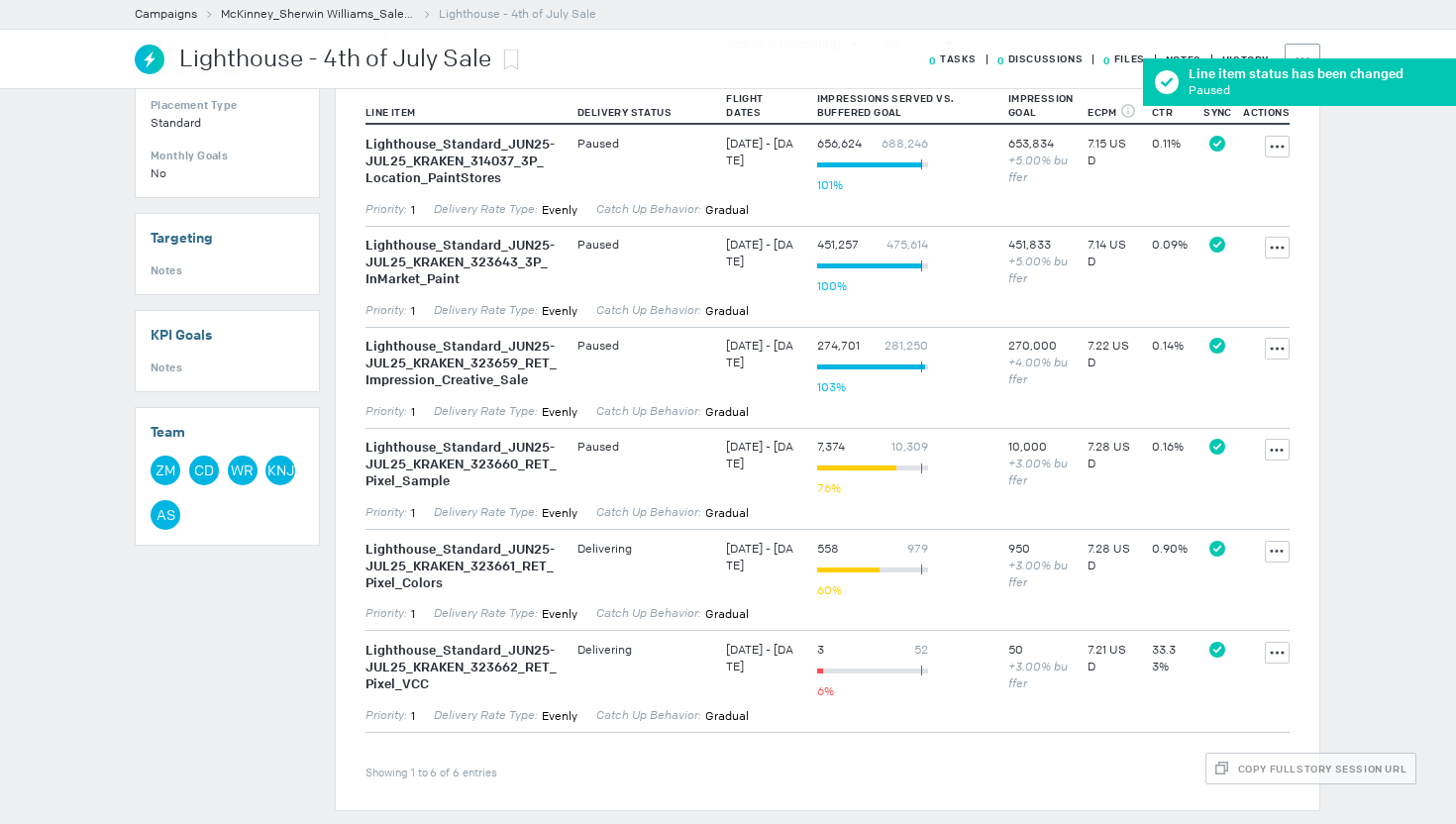 scroll, scrollTop: 615, scrollLeft: 0, axis: vertical 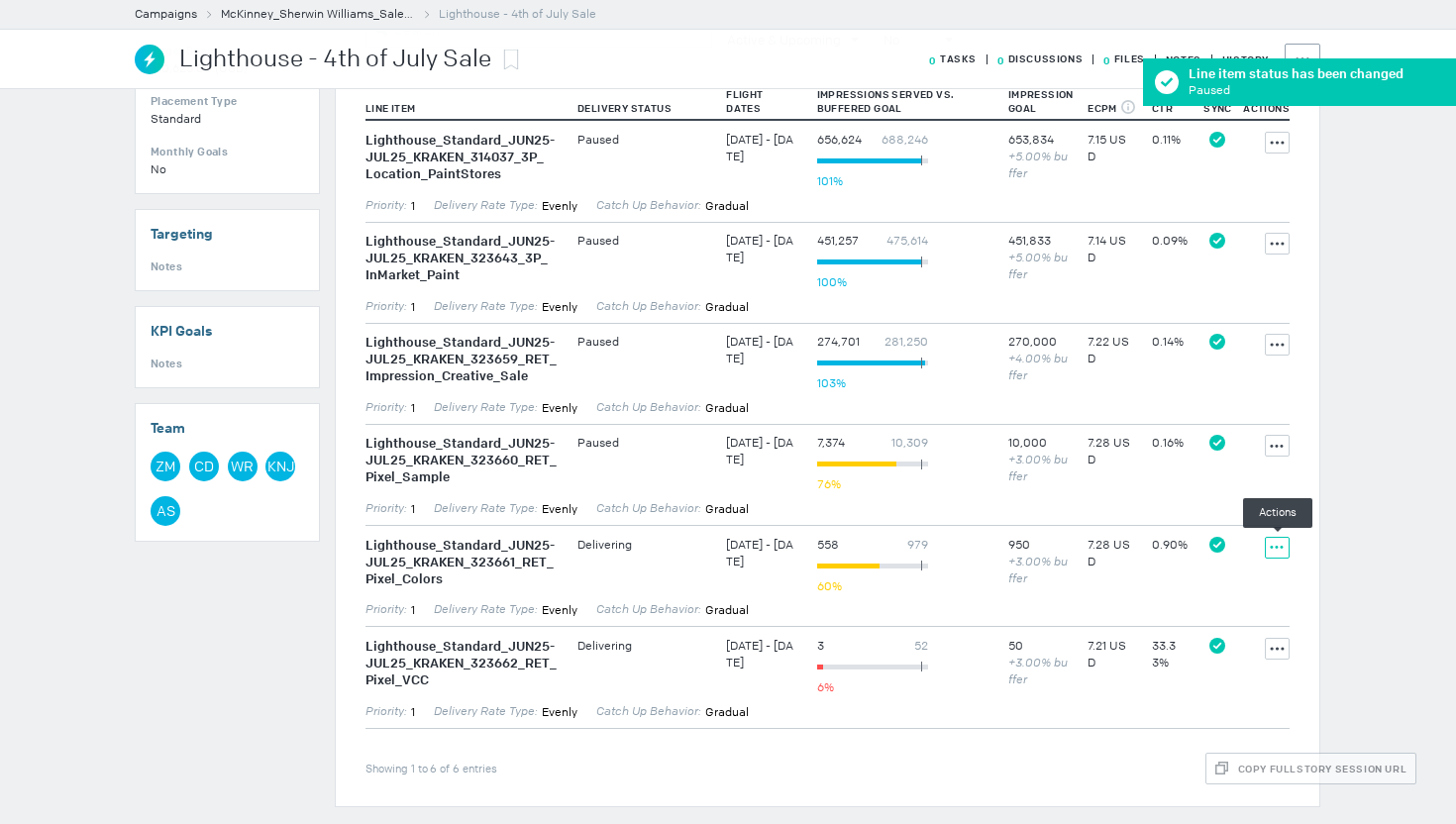 click on "Actions" at bounding box center [1277, 143] 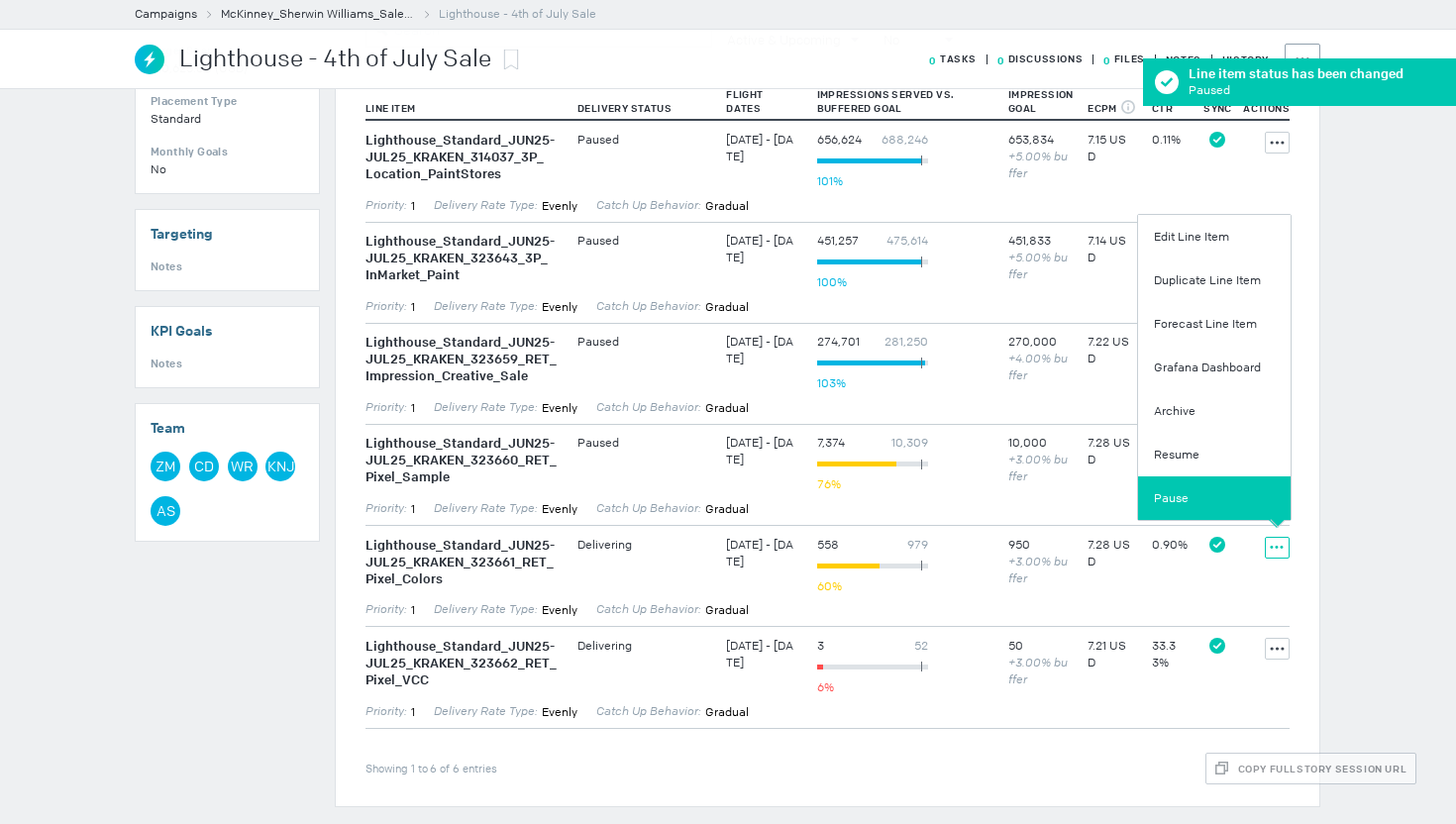 click on "Pause" at bounding box center (1214, 498) 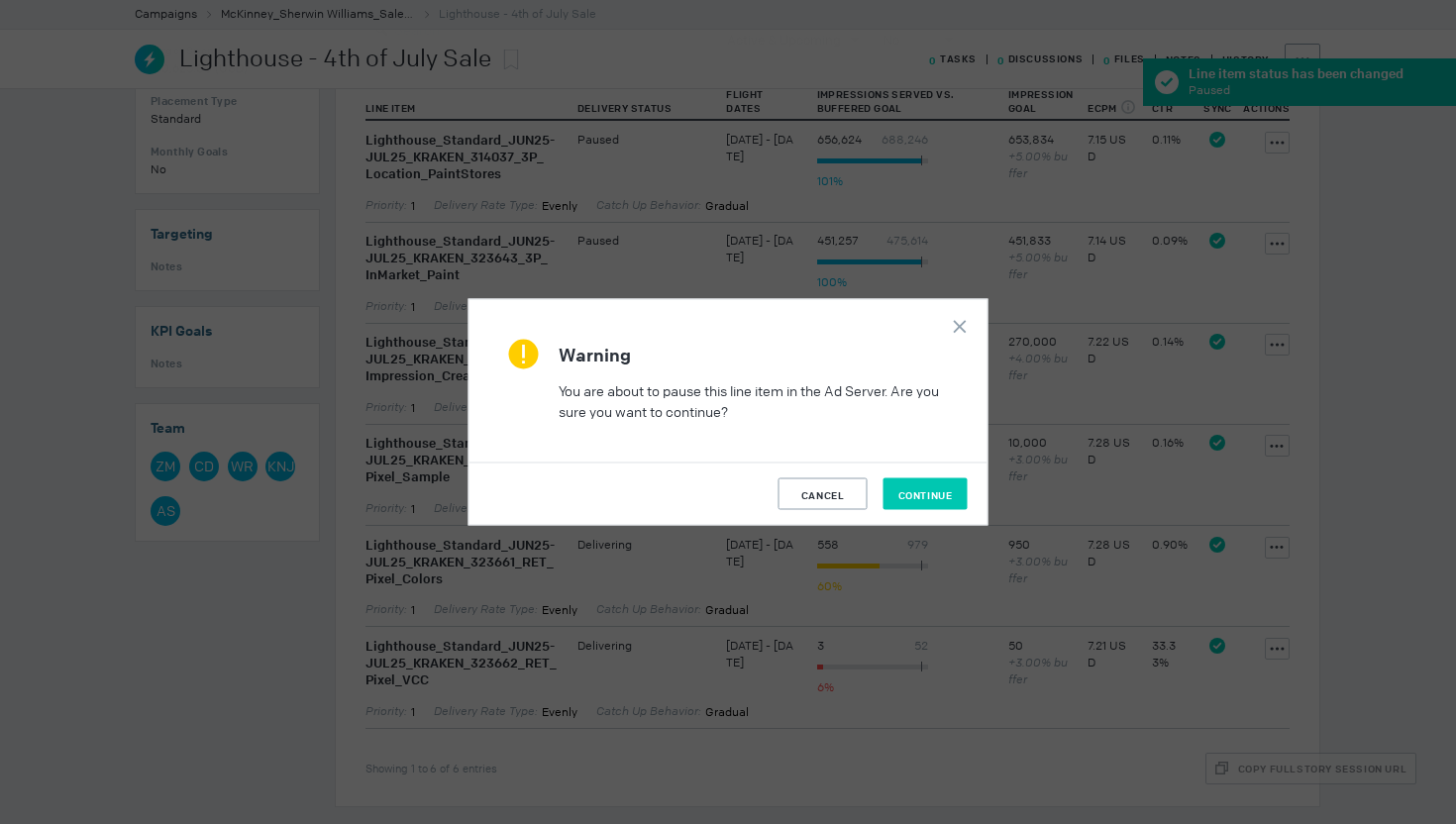 click on "Continue" at bounding box center (925, 494) 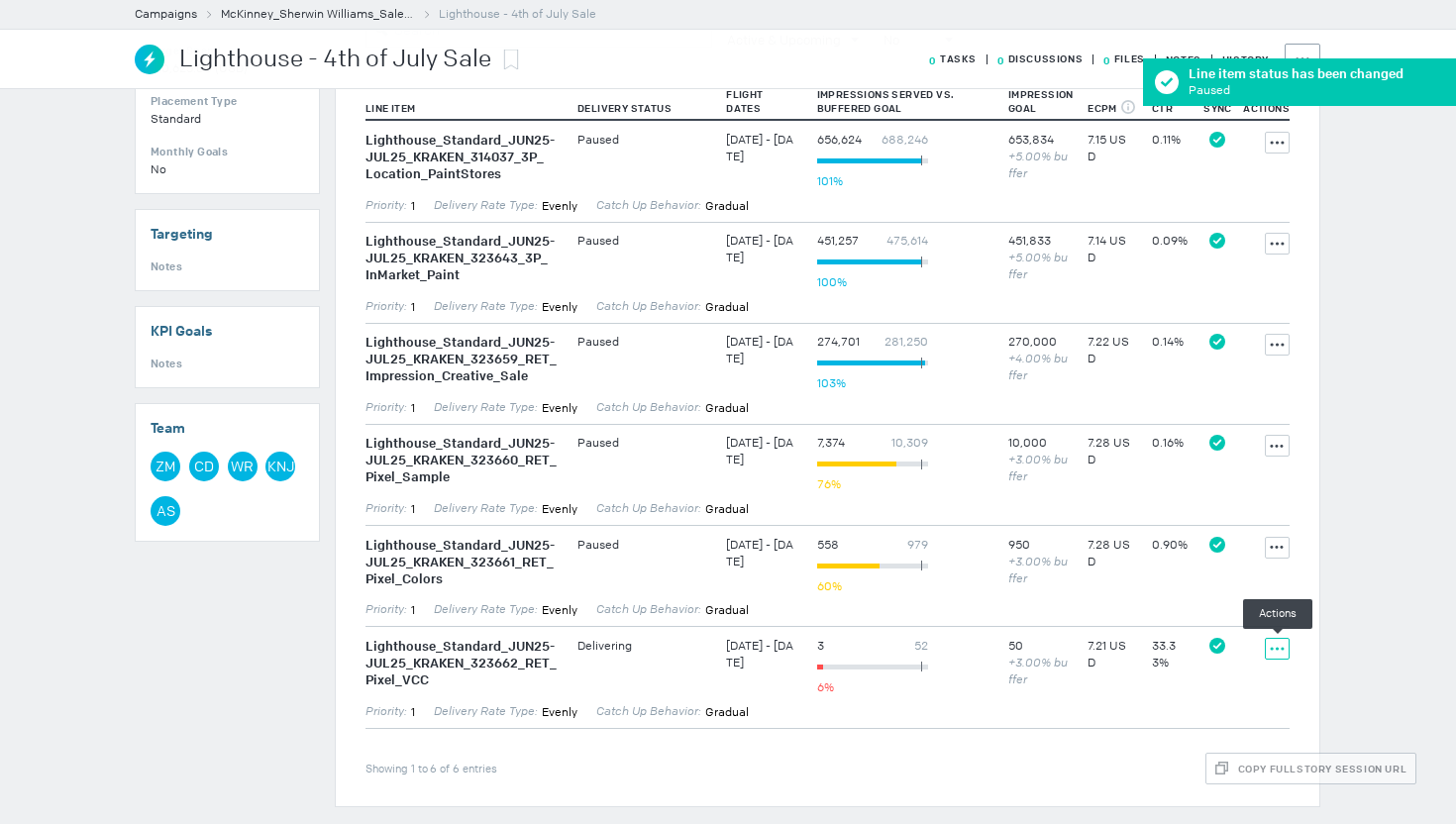 click at bounding box center [1278, 142] 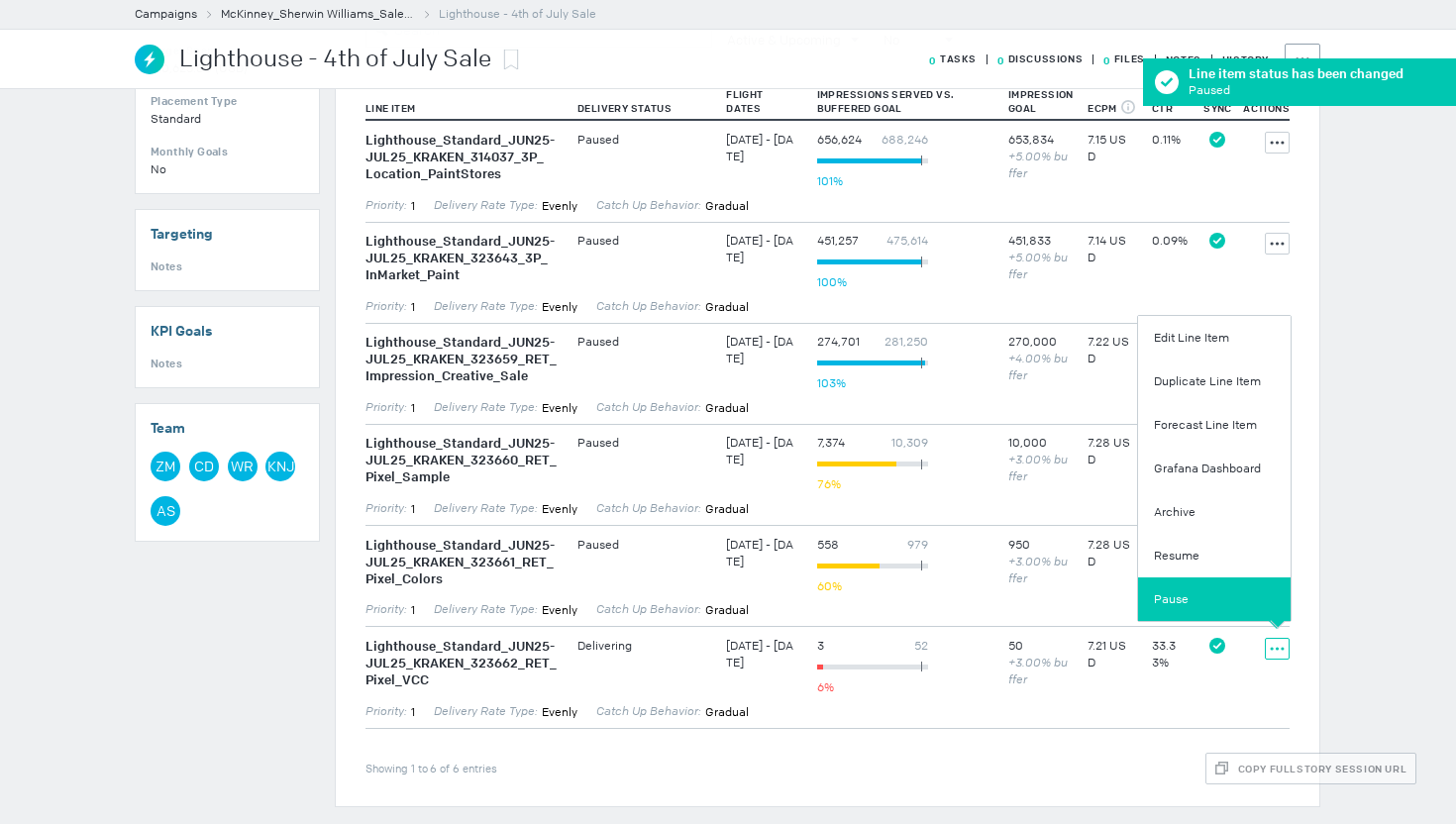 click on "Pause" at bounding box center (1214, 599) 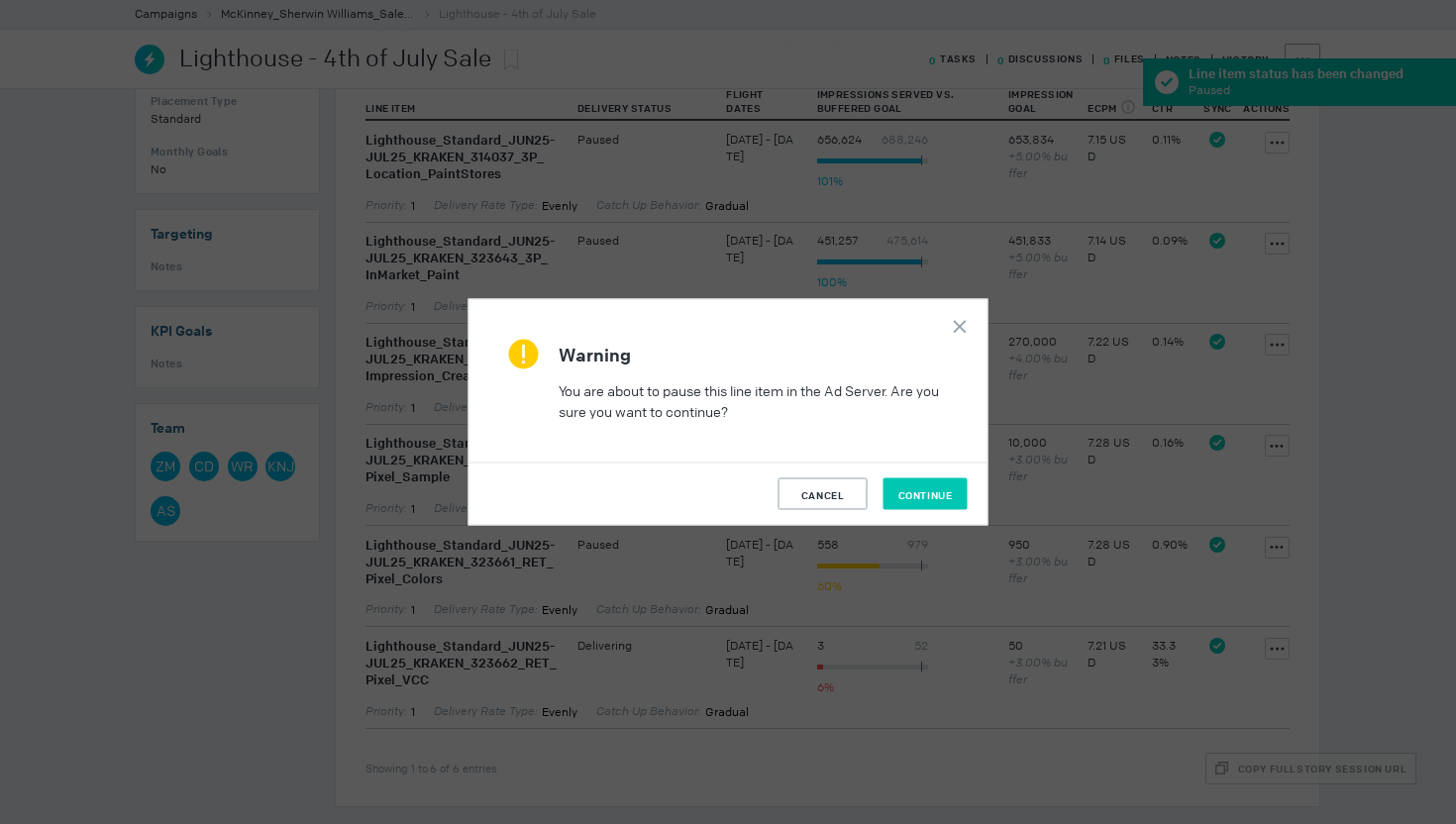 click on "Continue" at bounding box center [925, 494] 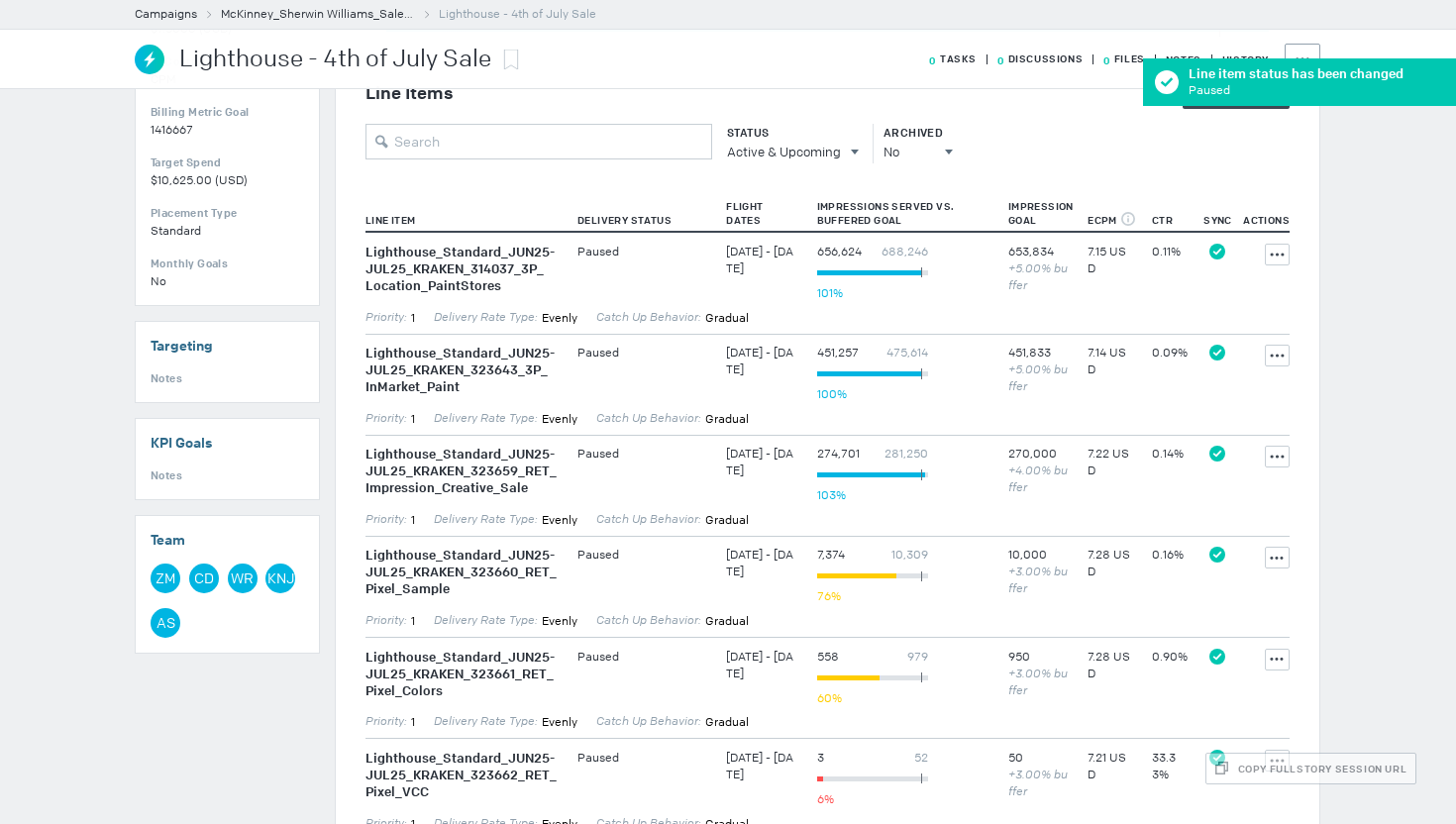 scroll, scrollTop: 487, scrollLeft: 0, axis: vertical 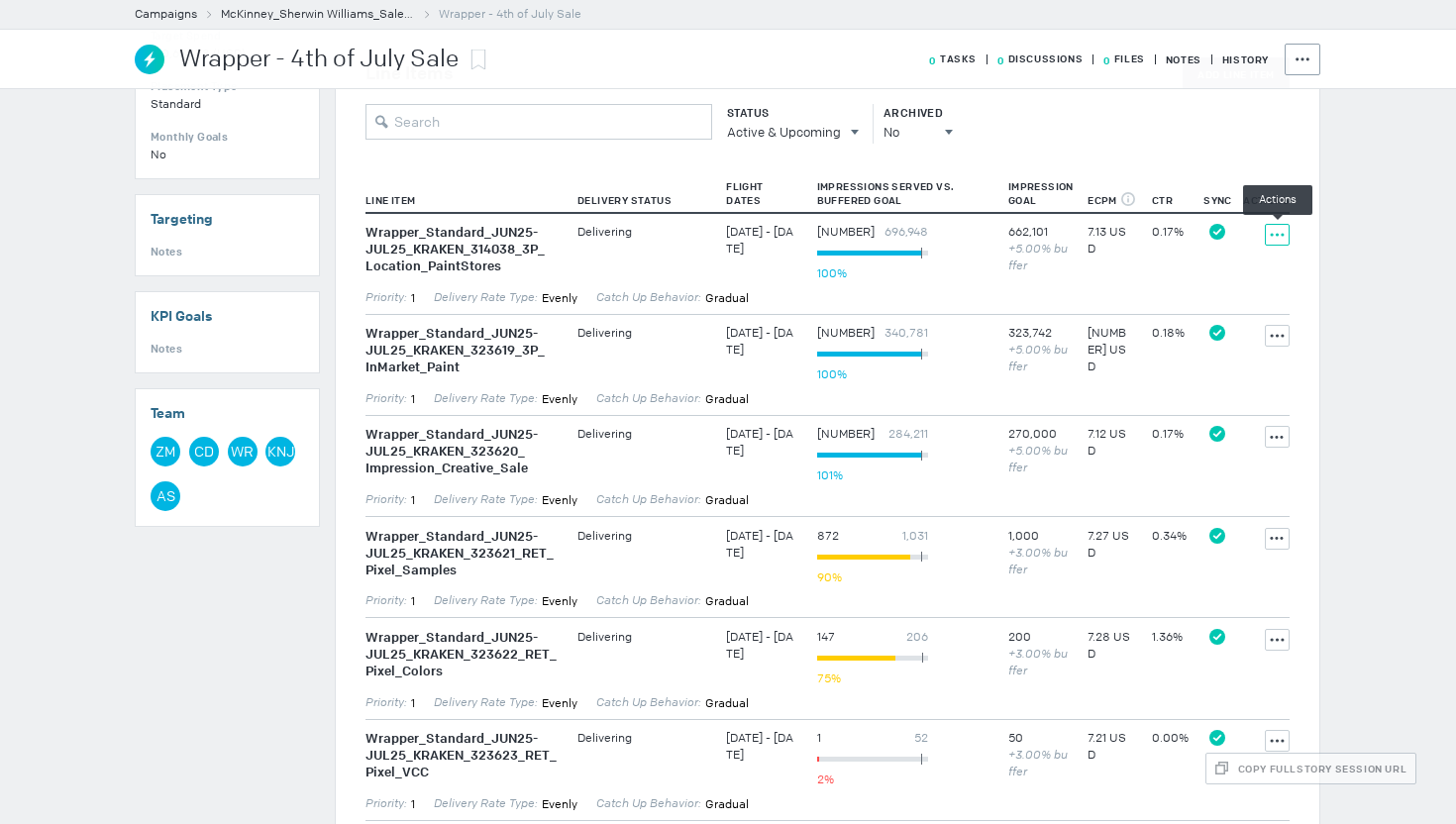 click at bounding box center [1277, 235] 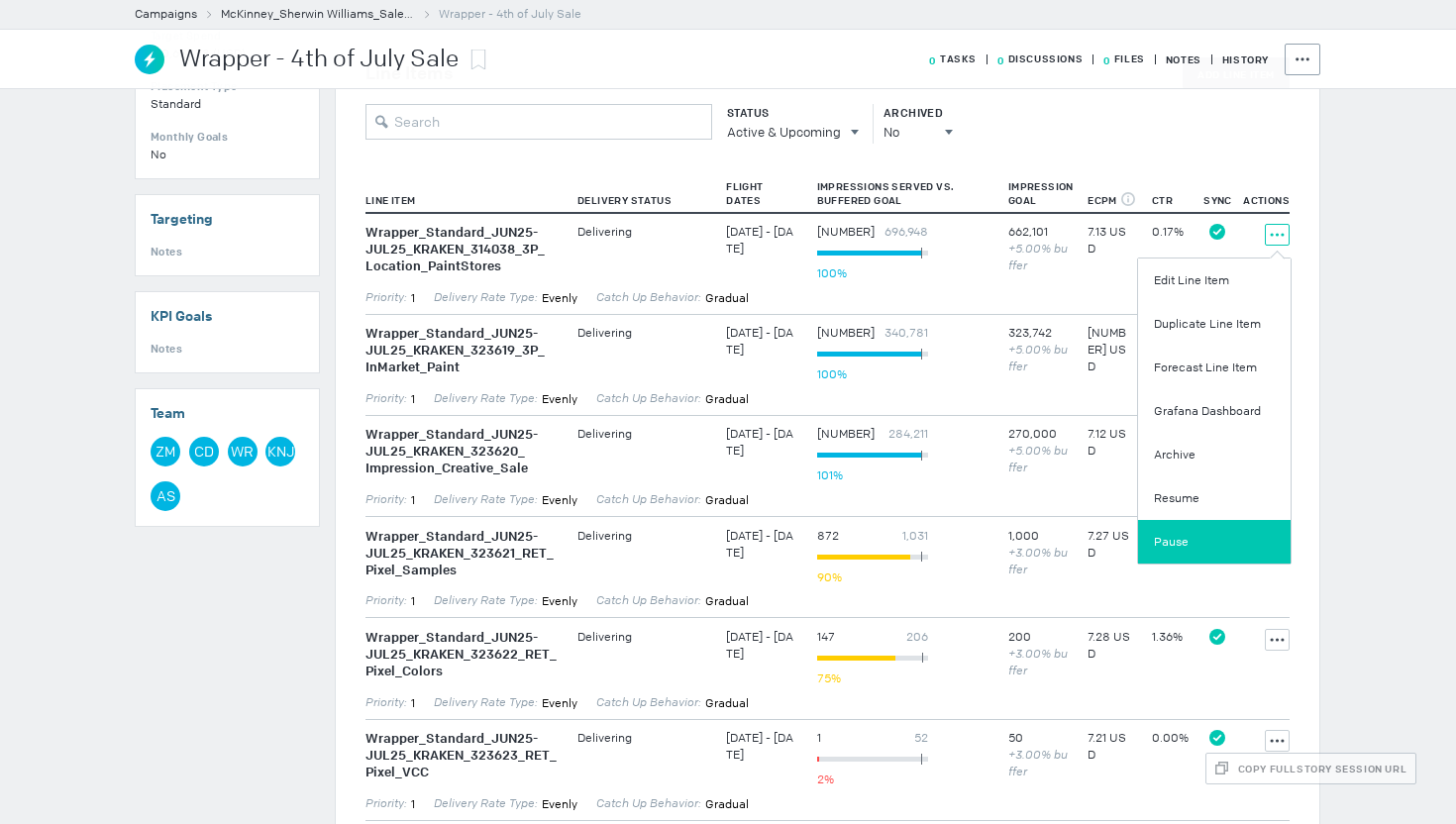 click on "Pause" at bounding box center (1214, 542) 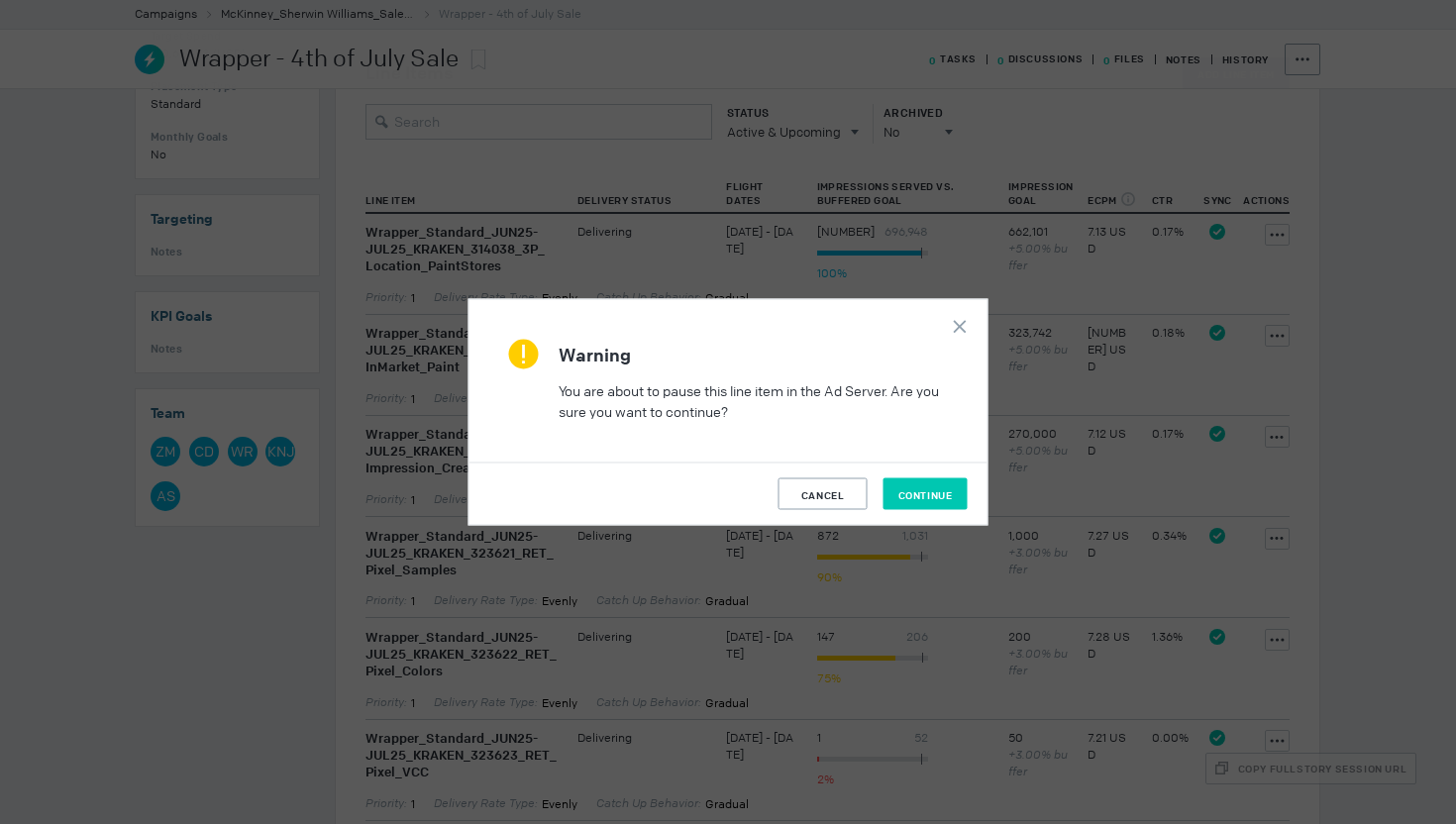 click on "Continue" at bounding box center [925, 494] 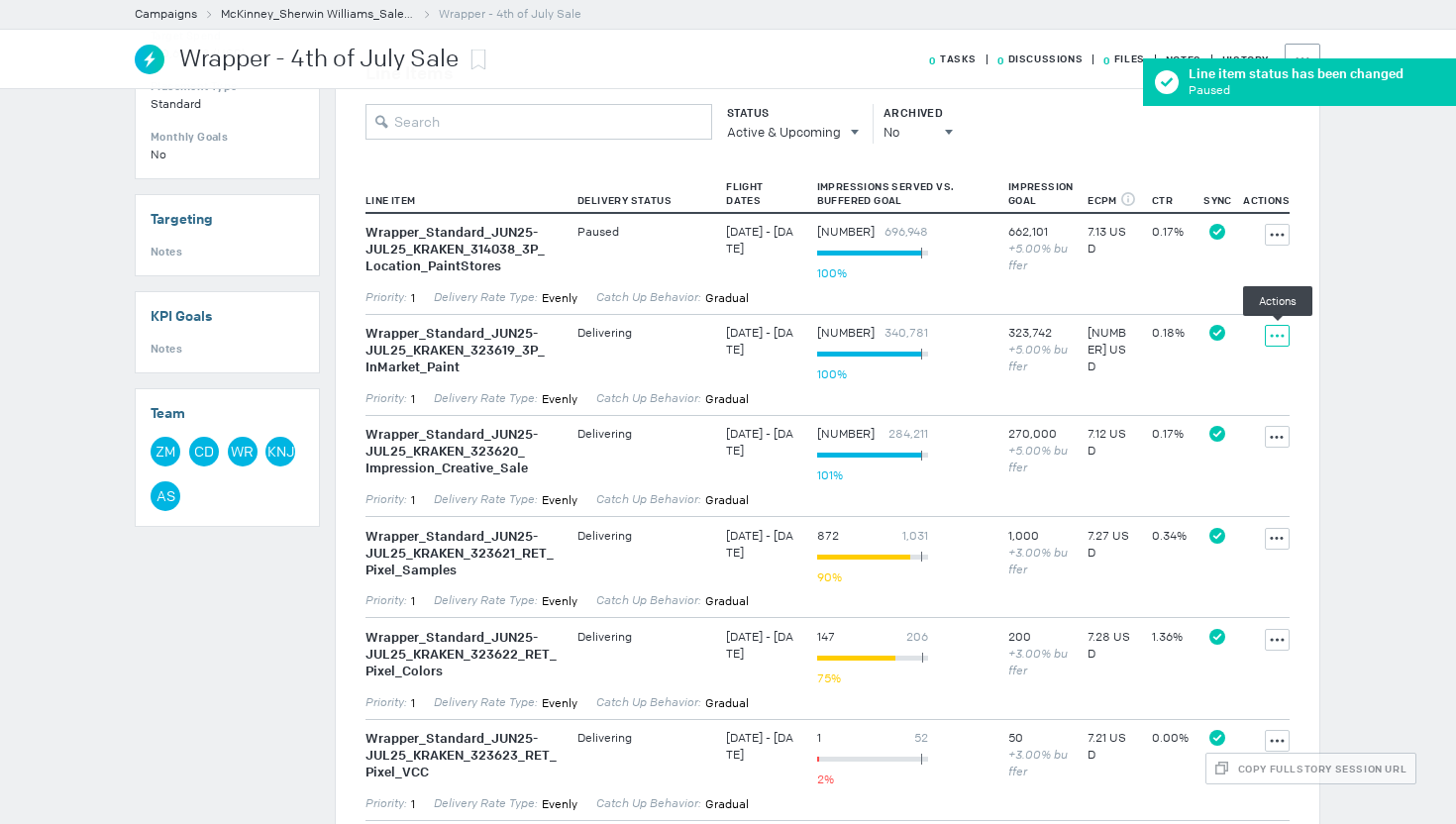 click on "Actions" at bounding box center (1277, 235) 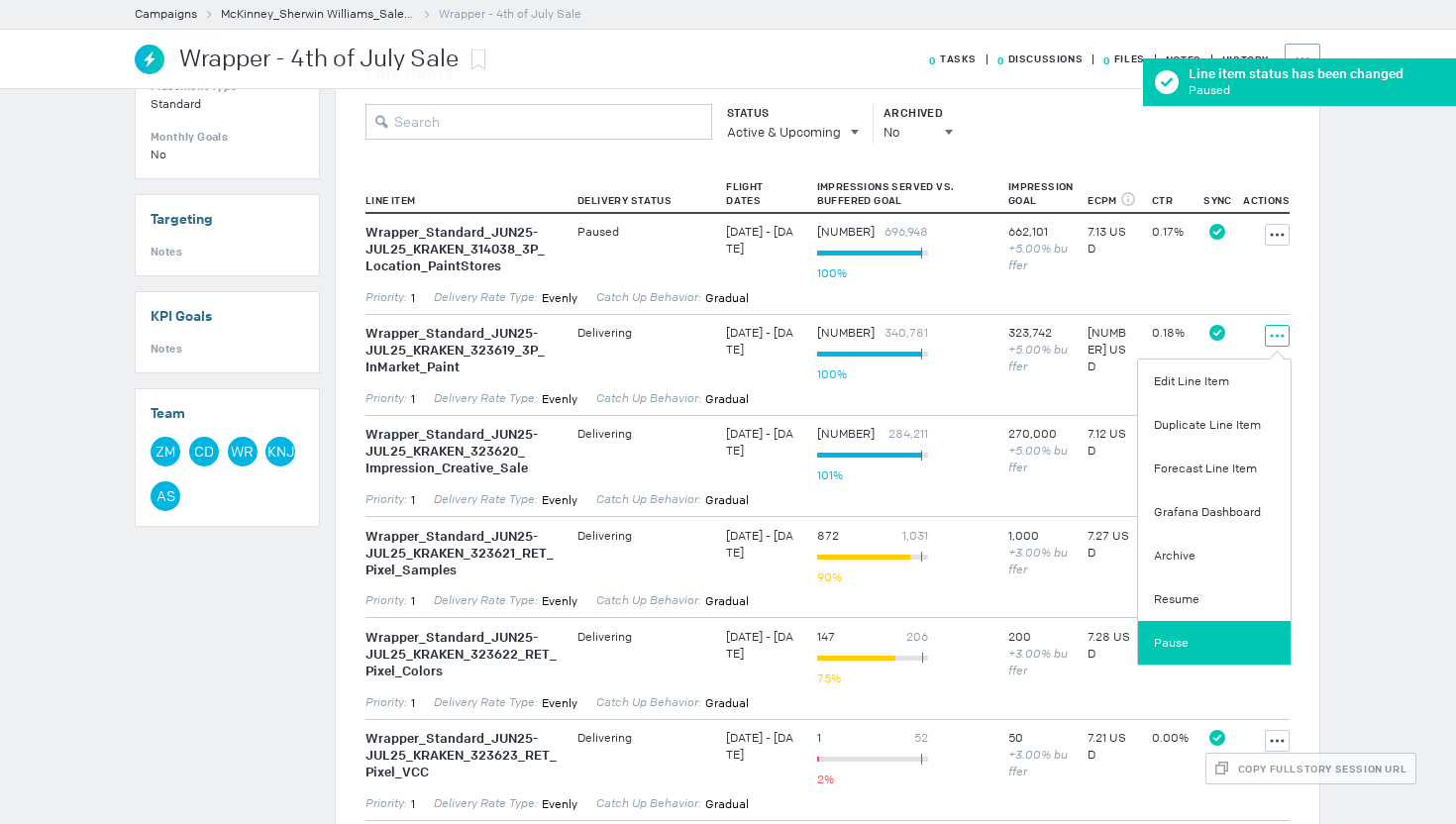 click on "Pause" at bounding box center [1214, 643] 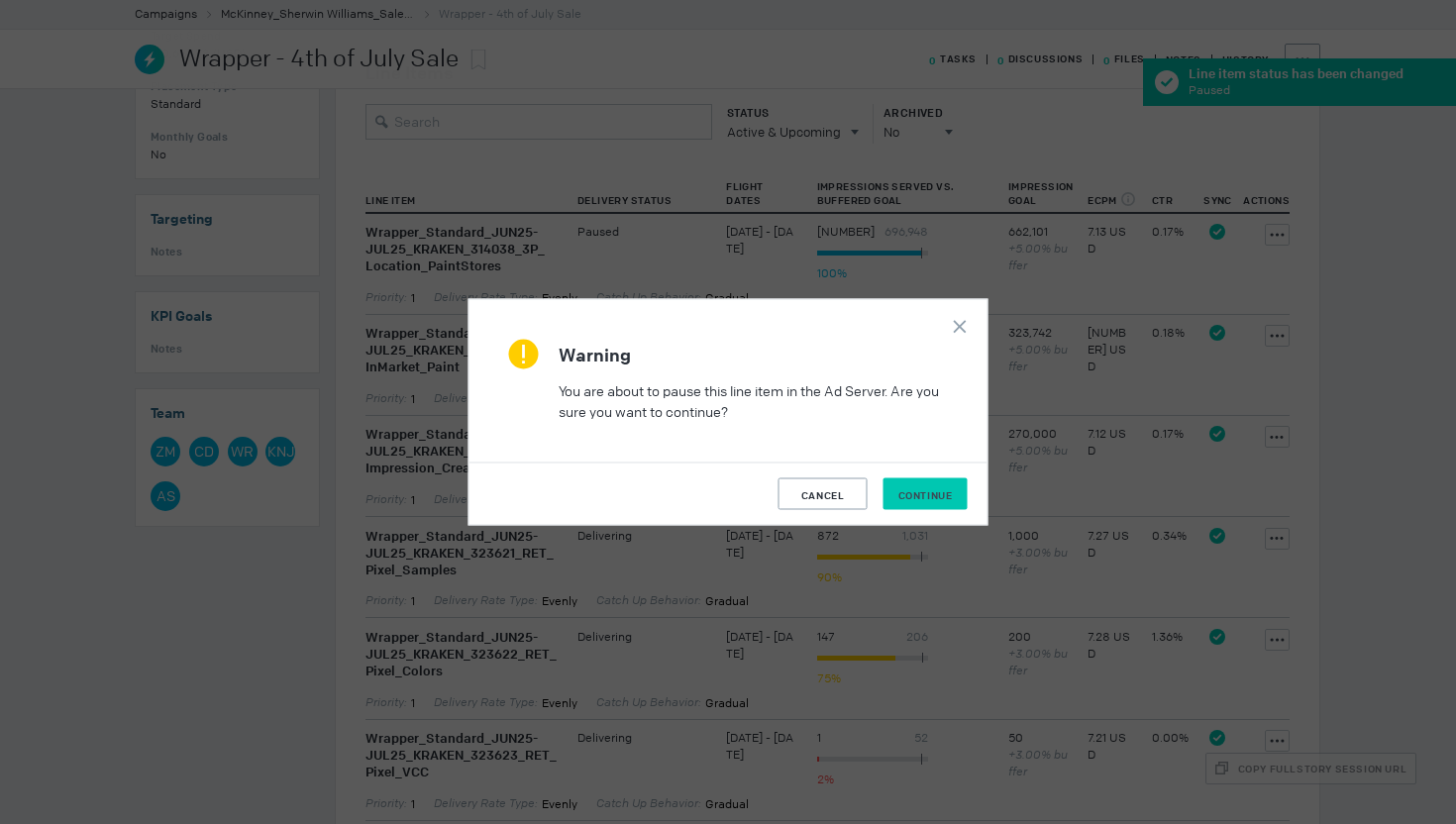 click on "Continue" at bounding box center [925, 495] 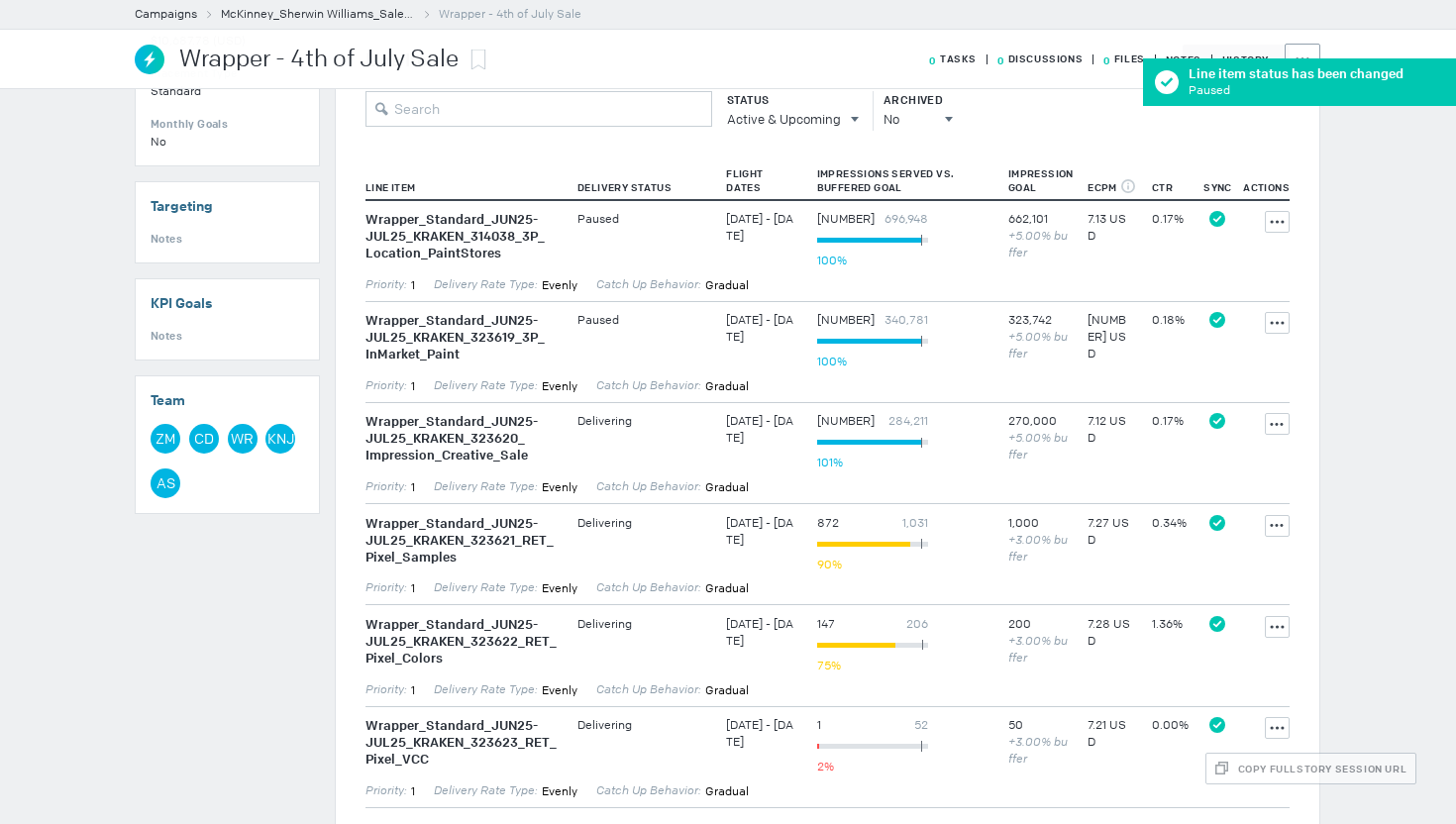 scroll, scrollTop: 645, scrollLeft: 0, axis: vertical 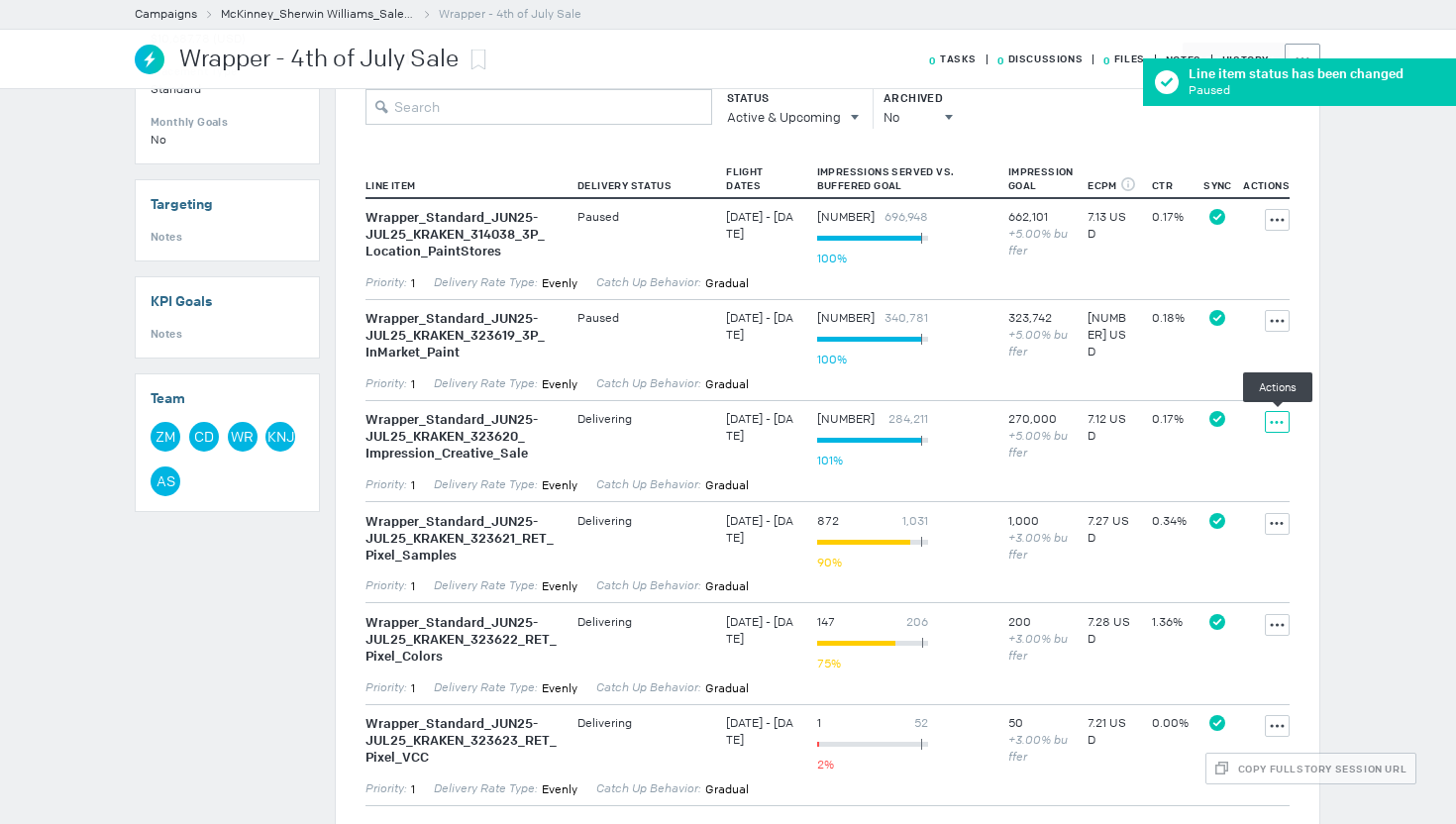 click at bounding box center [1277, 220] 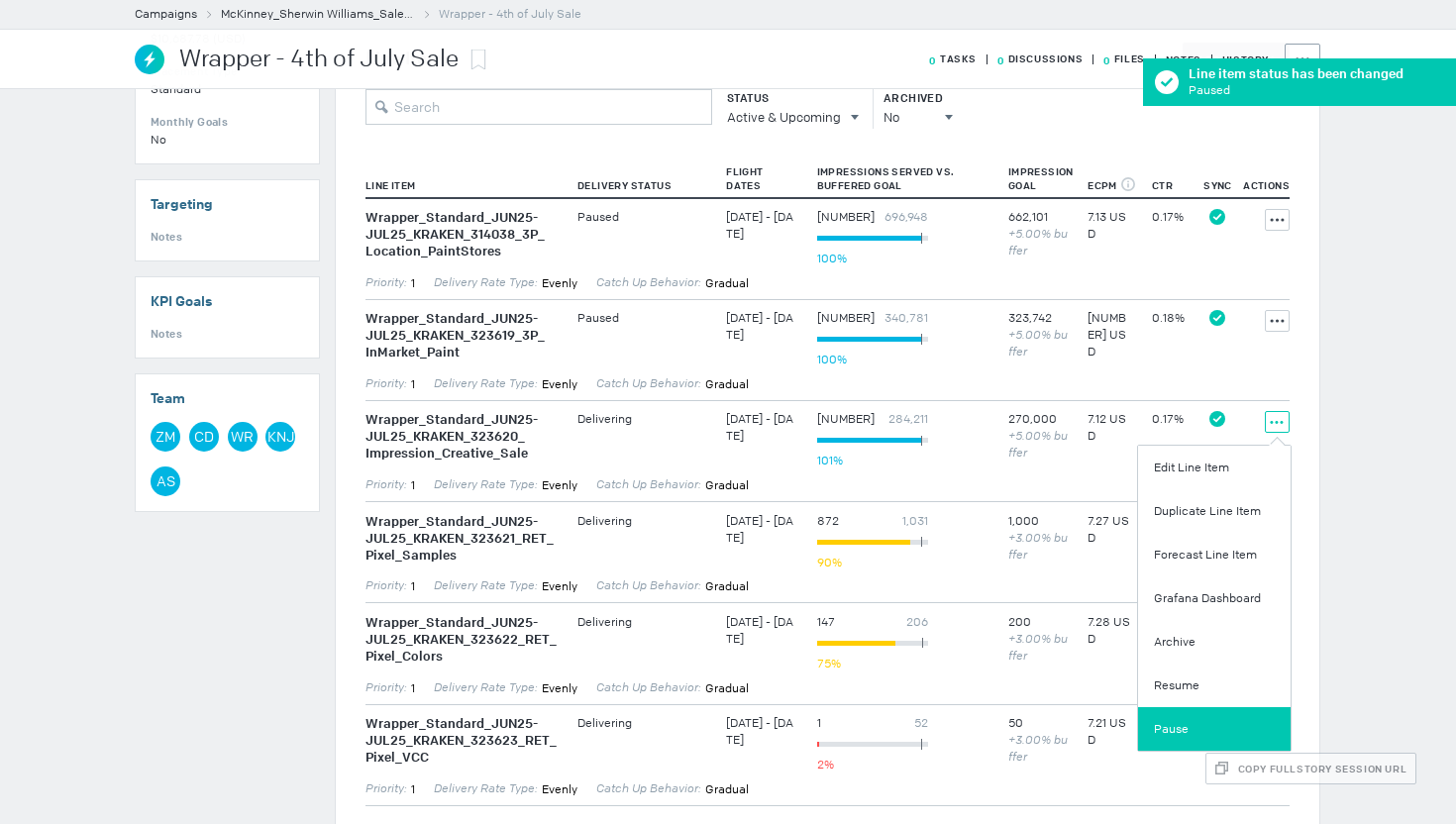 click on "Pause" at bounding box center (1214, 729) 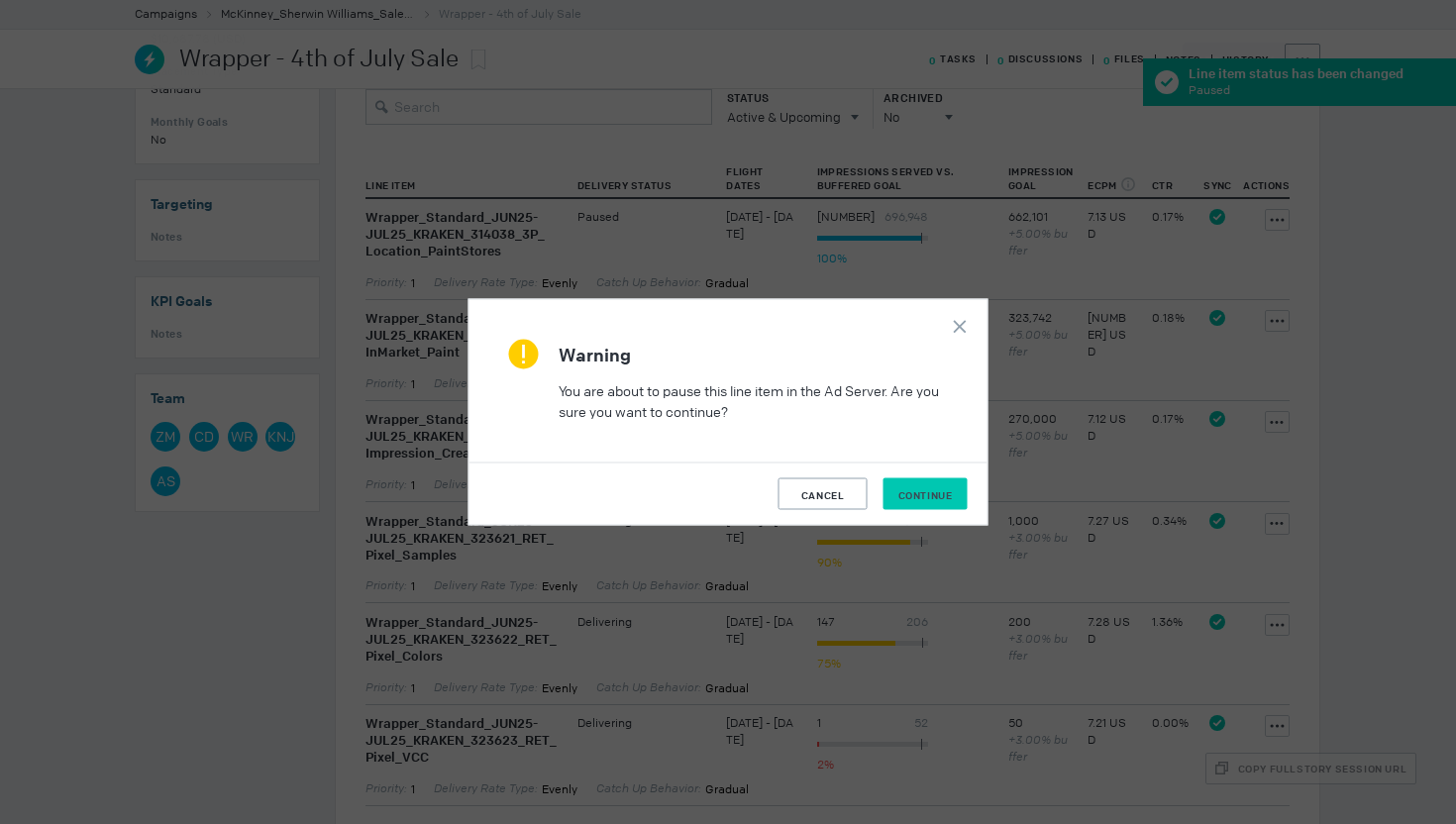 click on "Continue" at bounding box center (925, 495) 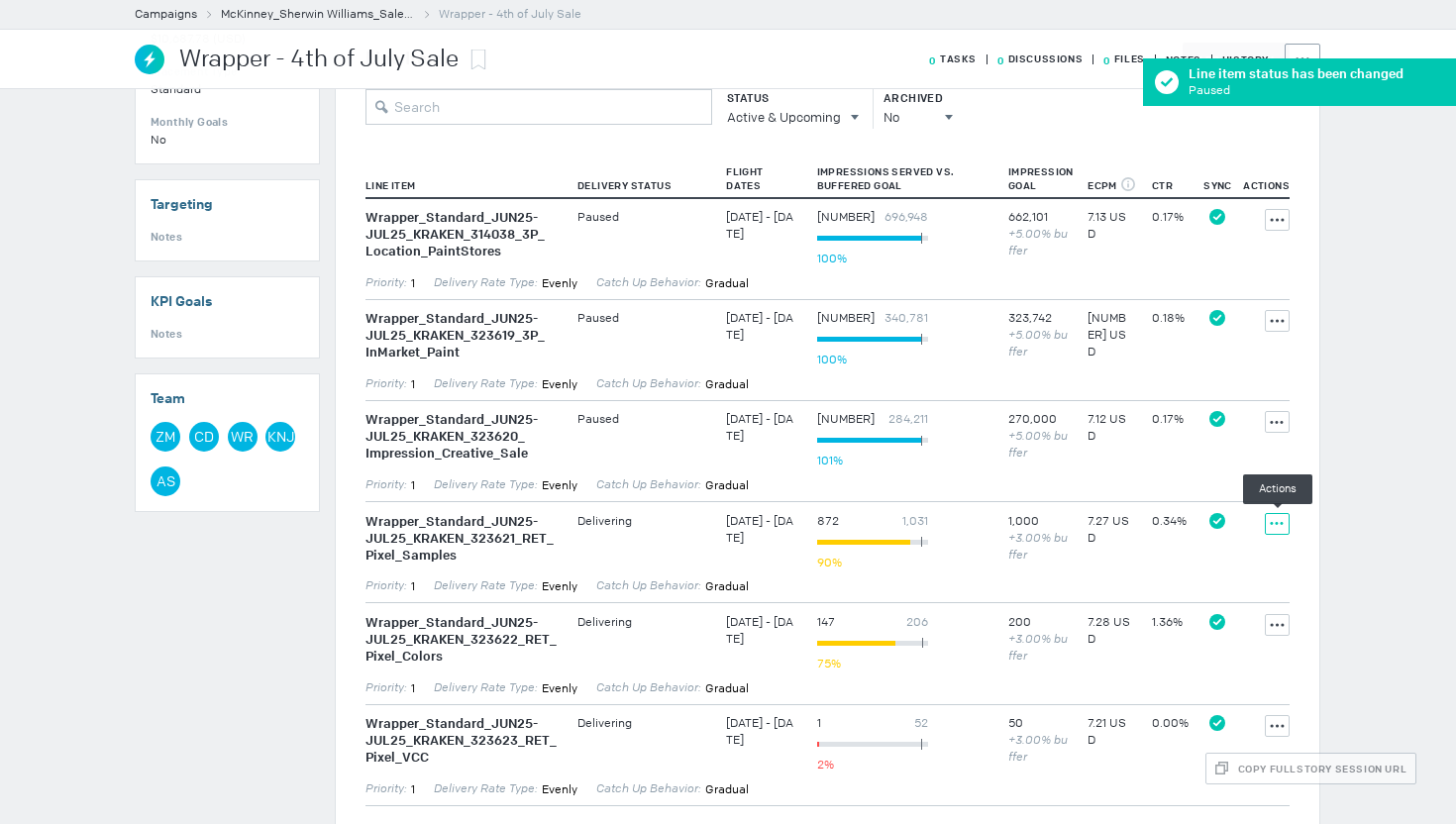 click at bounding box center (1277, 220) 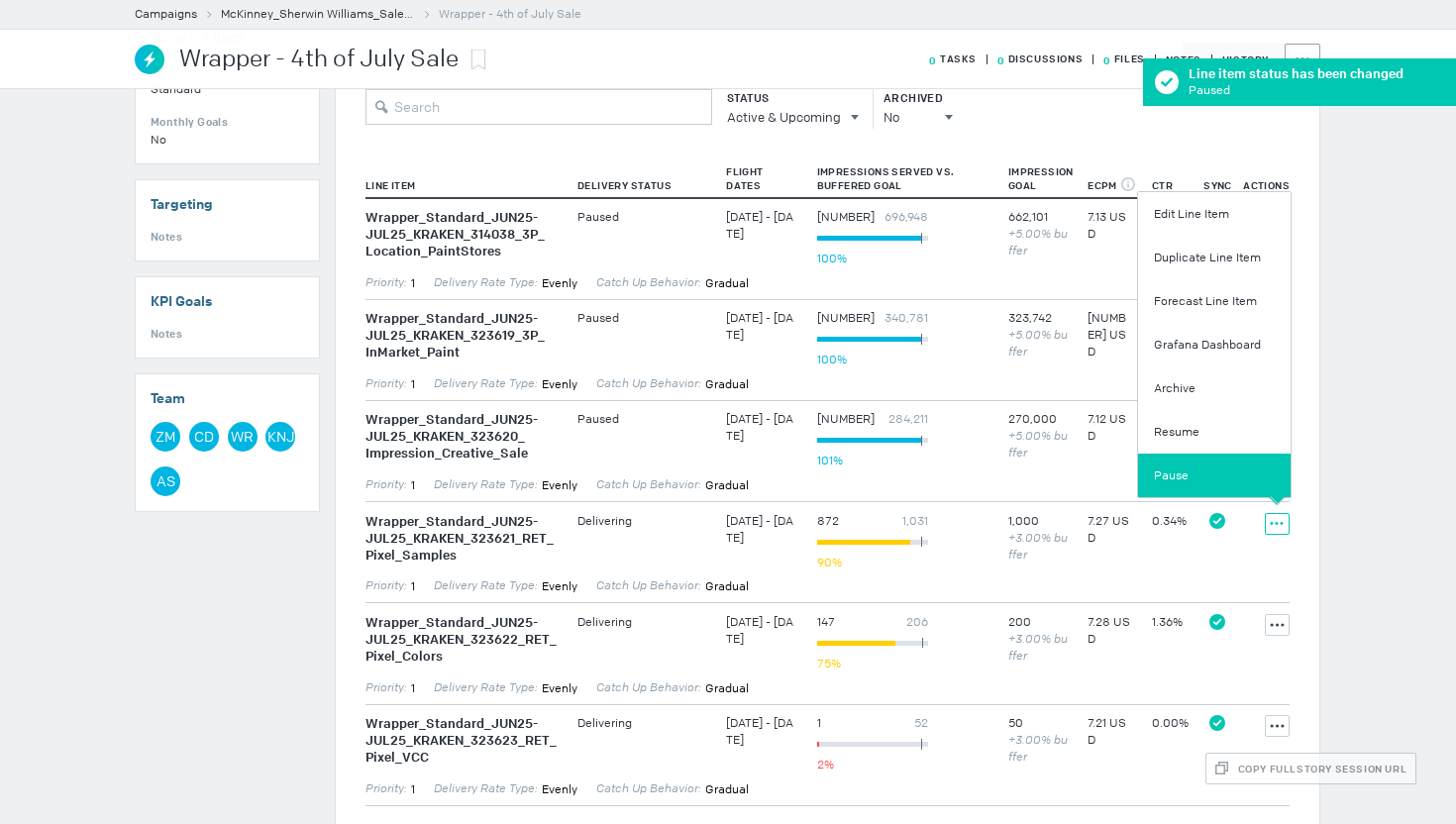 click on "Pause" at bounding box center [1214, 475] 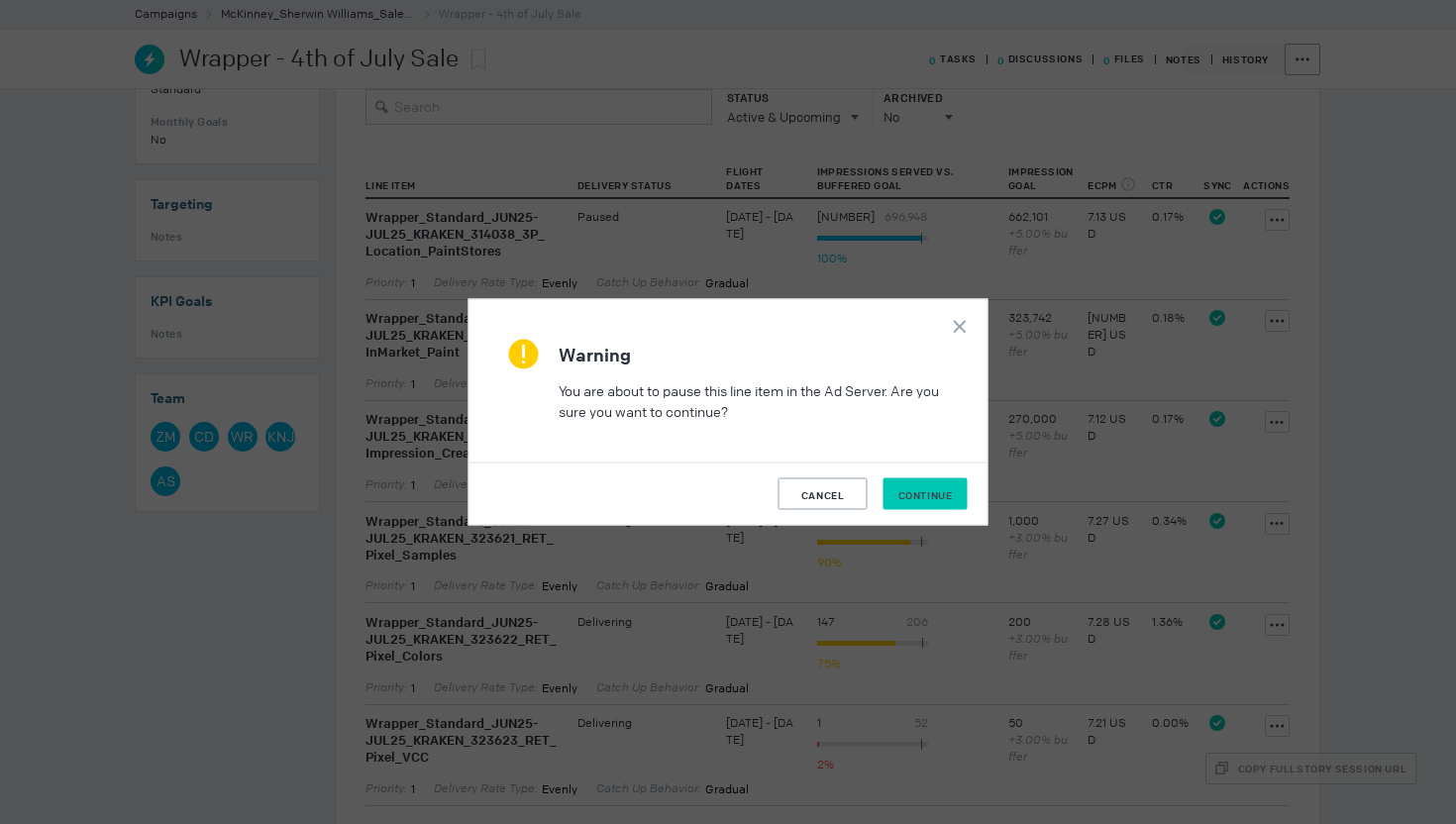 click on "Continue" at bounding box center [925, 495] 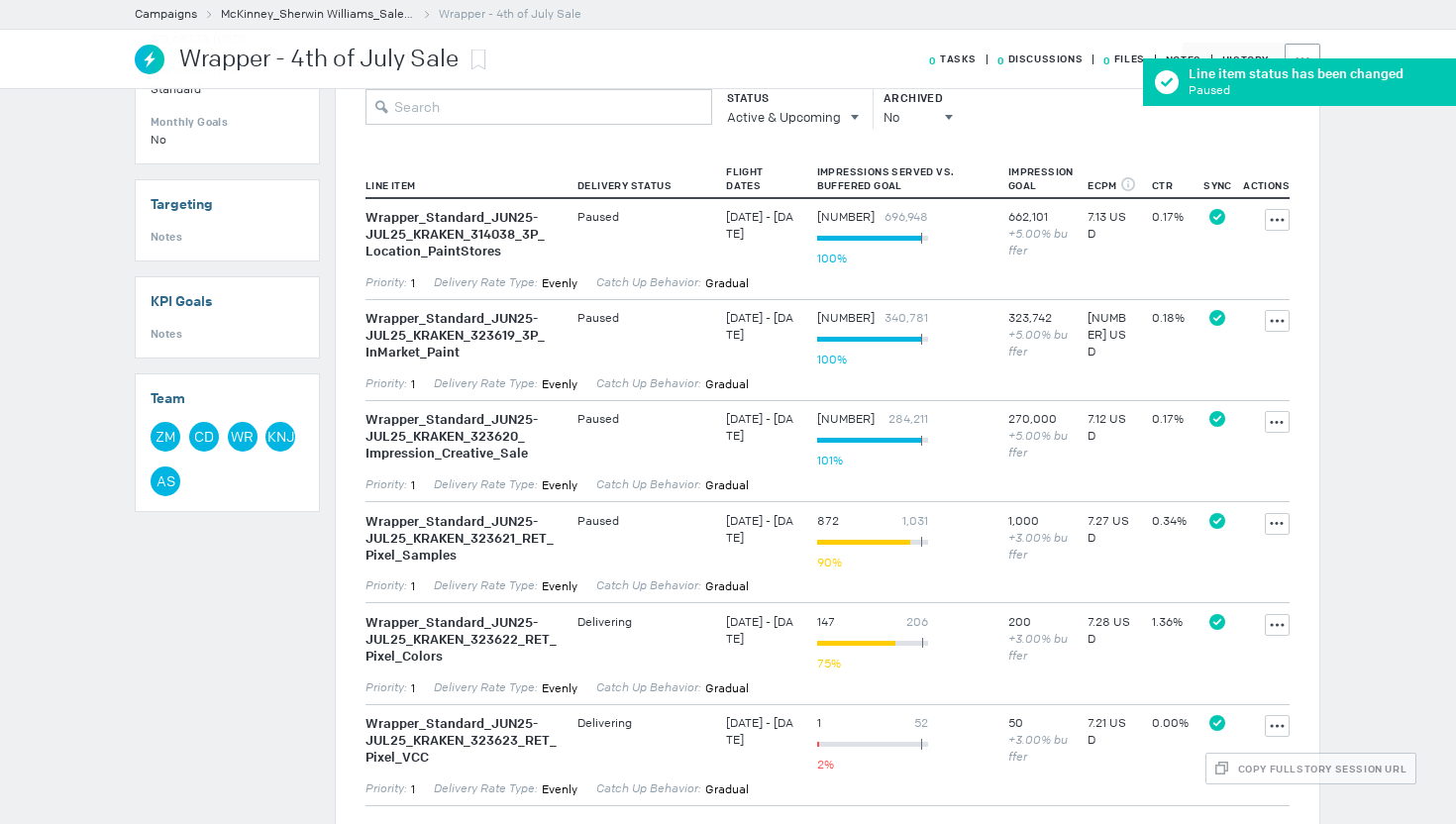 scroll, scrollTop: 722, scrollLeft: 0, axis: vertical 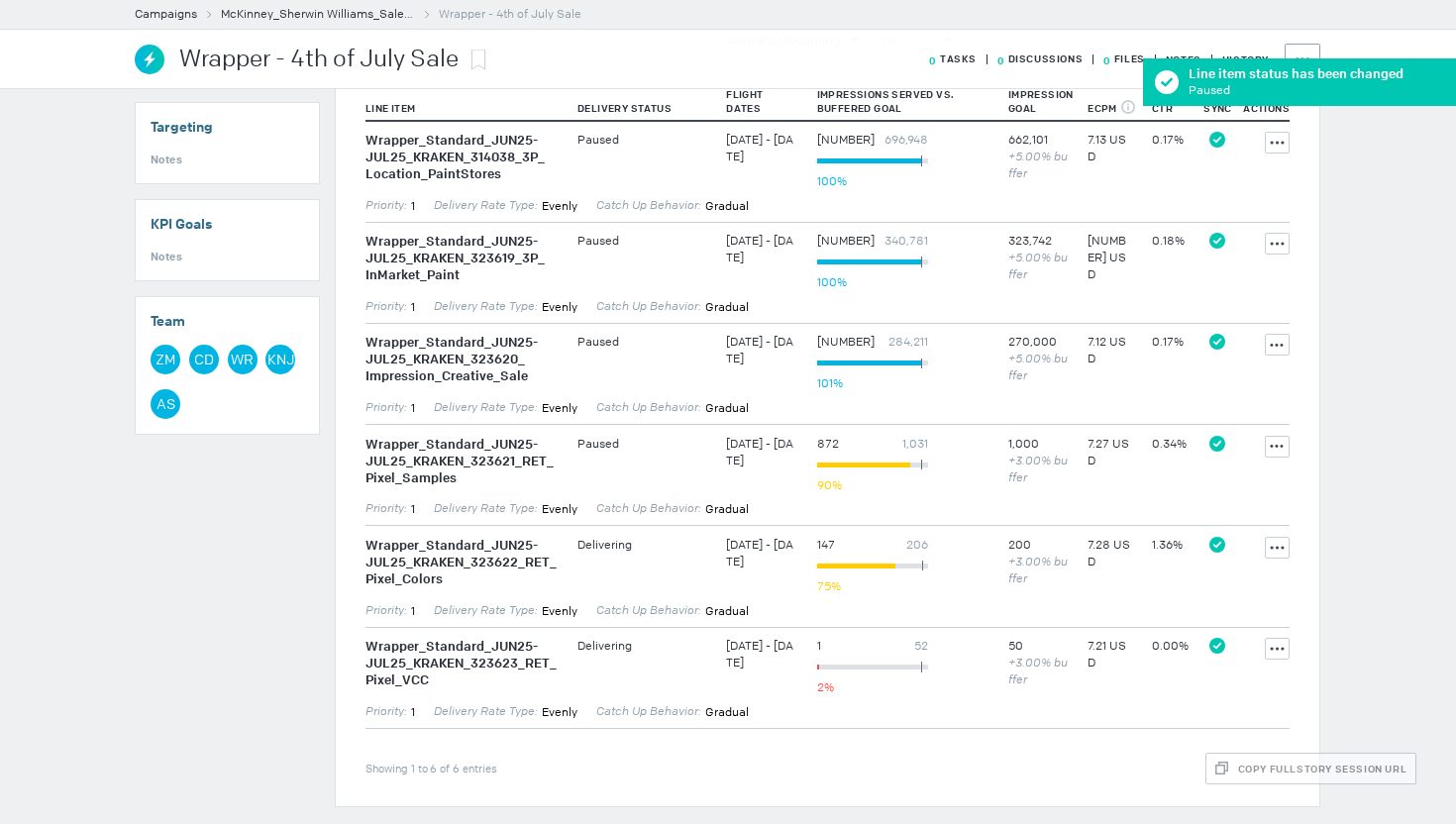 click on "Placement Overview Impressions [NUMBER]  Clicks [NUMBER]  CTR [PERCENT] Impressions Served Impression Goal: [NUMBER] [NUMBER] [PERCENT]   [NUMBER] Line Items   Add Line Item     Status Active & Upcoming All All Active Active & Upcoming Upcoming Completed Archived No All No Yes Line Item Delivery Status Flight Dates Impressions Served vs. Buffered Goal Impression Goal ECPM Projection of what the final average CPM will be when the line item has completed. CTR Sync Actions Showing 1 to 6 of 6 entries Wrapper_ Standard_ JUN25-JUL25_ KRAKEN_ 314038_ 3P_ Location_ PaintStores Custom Site List Paused [DATE] - [DATE] [NUMBER] [NUMBER]   [NUMBER] [PERCENT] [NUMBER] +[PERCENT] buffer [NUMBER] USD [PERCENT] Synced This item is synced with the Ad Server   Actions Priority: 1   Delivery Rate Type: Evenly   Catch Up Behavior: gradual Wrapper_ Standard_ JUN25-JUL25_ KRAKEN_ 323619_ 3P_ InMarket_ Paint Custom Site List Paused [DATE] - [DATE] [NUMBER] [NUMBER]   [NUMBER] [PERCENT] [NUMBER] +[PERCENT] buffer [NUMBER] USD [PERCENT] Synced   Actions 1" at bounding box center [827, 207] 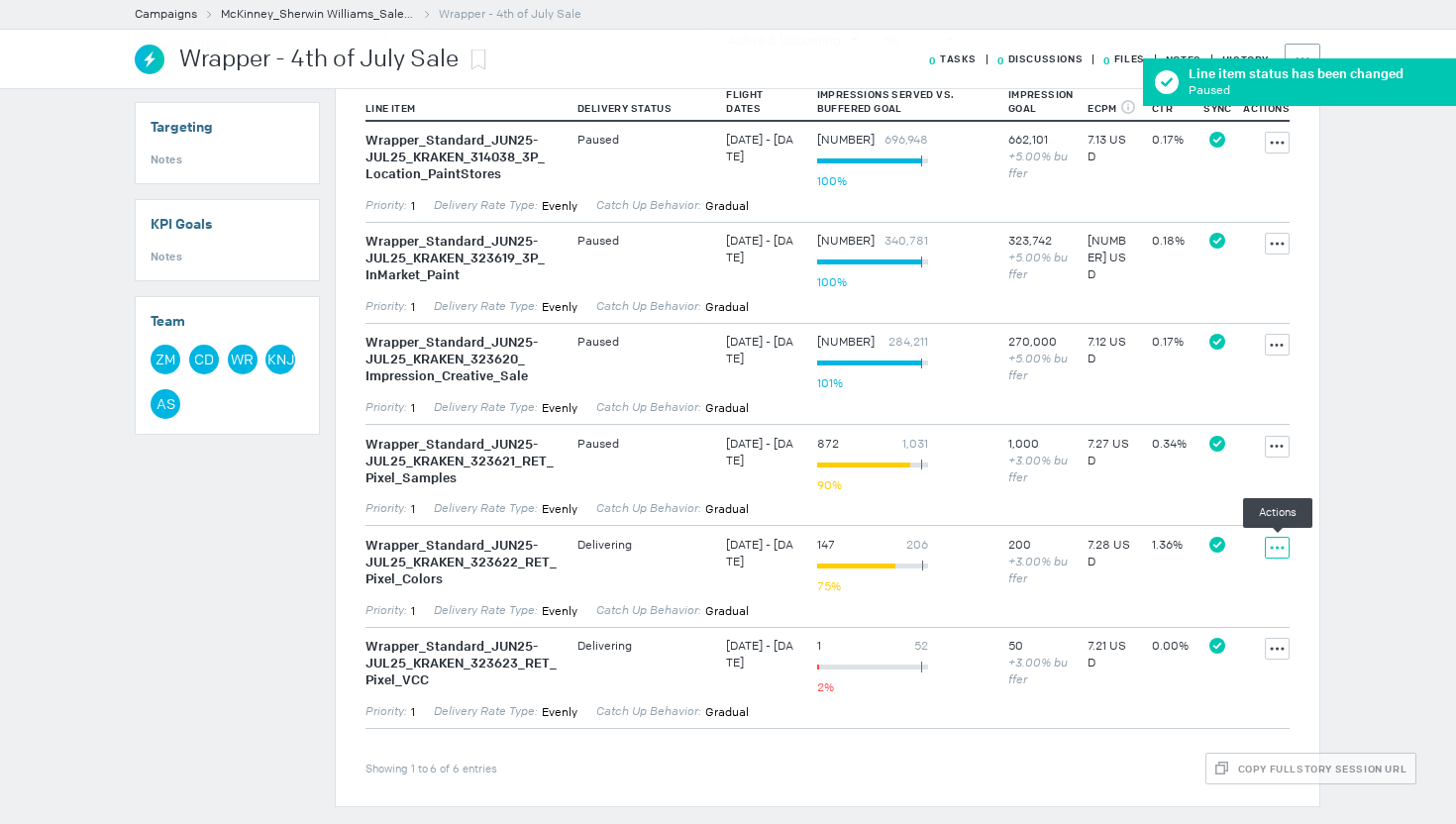 click at bounding box center (1277, 143) 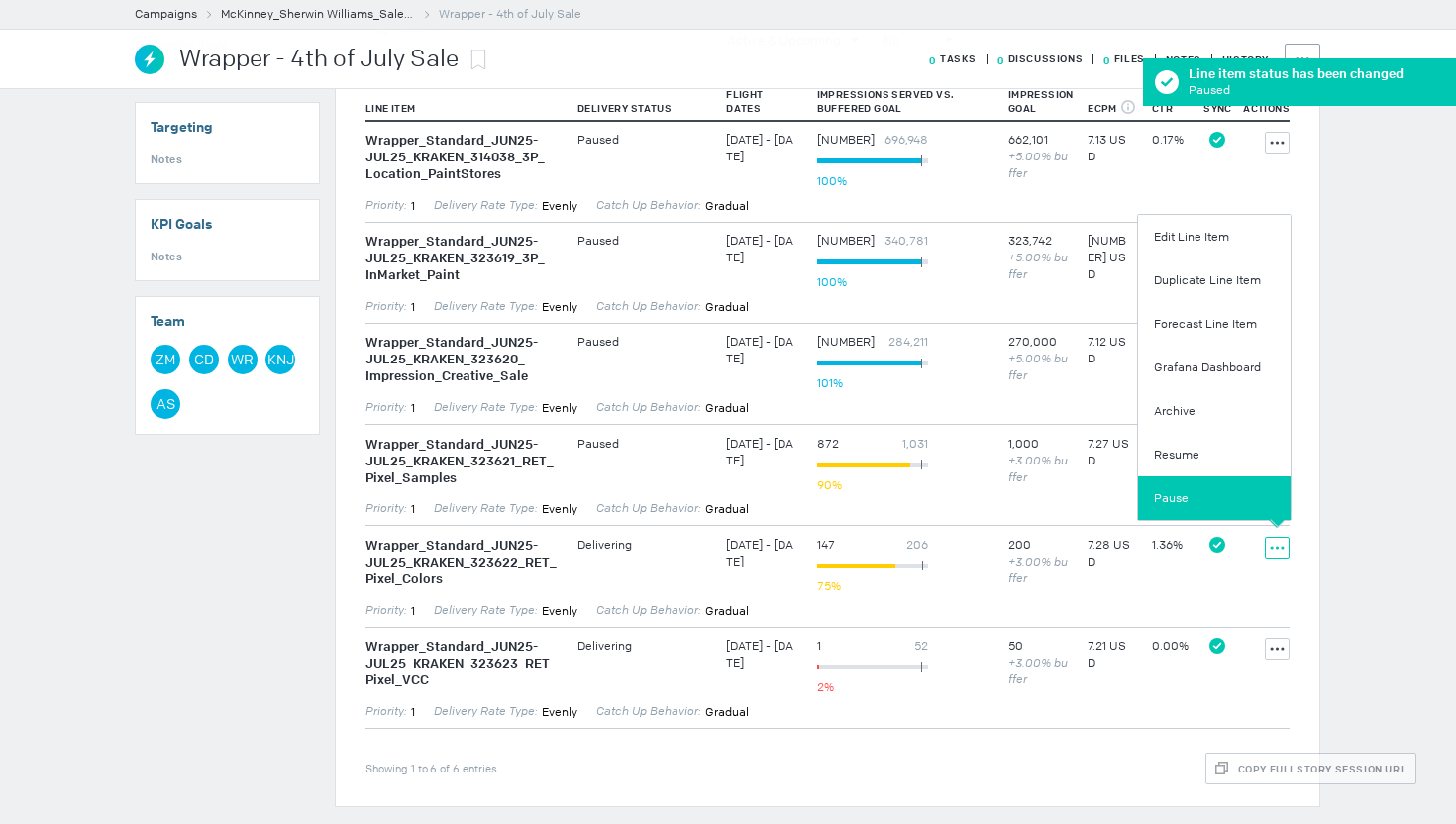 click on "Pause" at bounding box center [1214, 498] 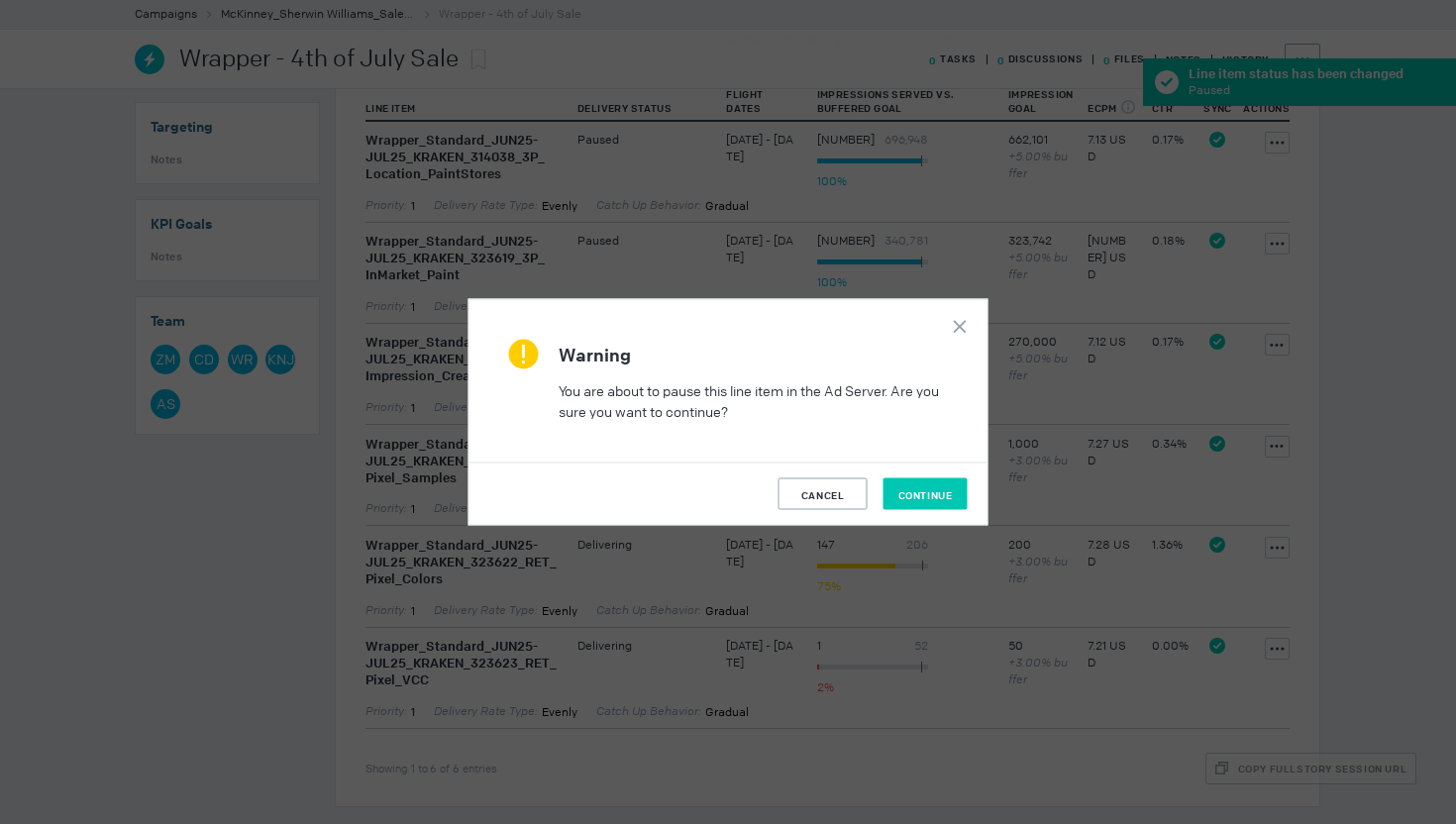 click on "Continue" at bounding box center [925, 494] 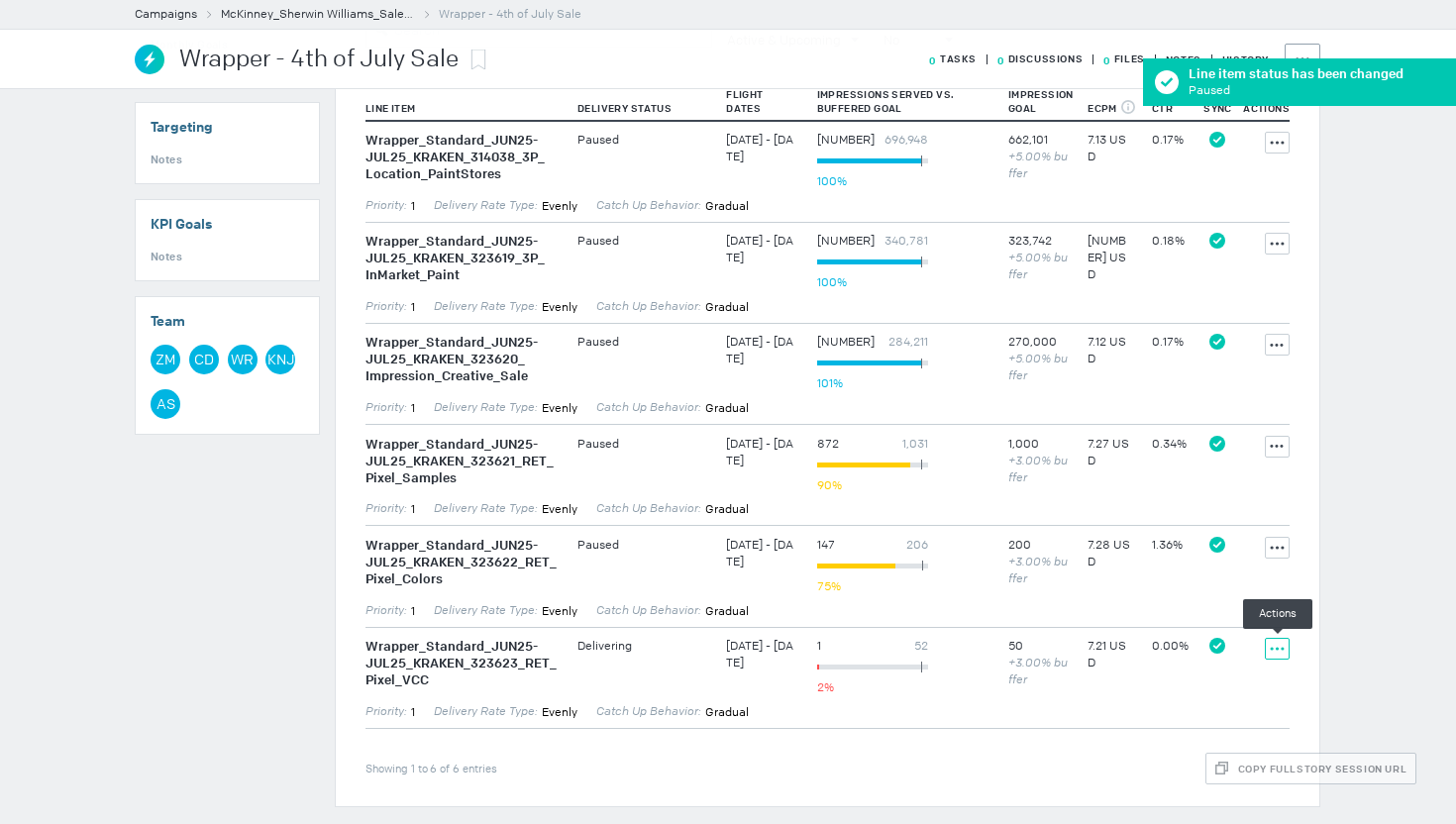 click at bounding box center [1277, 143] 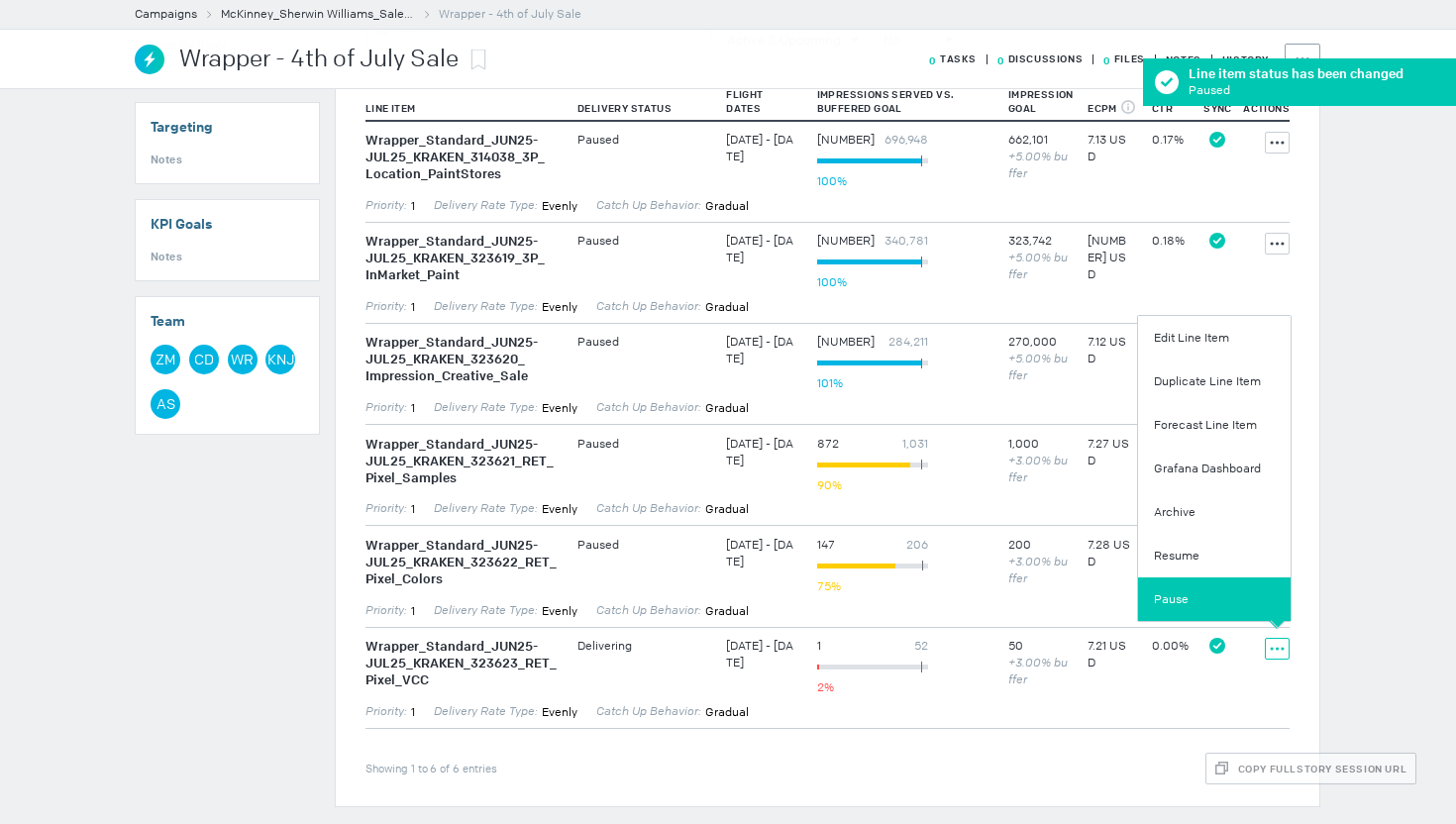 click on "Pause" at bounding box center (1214, 599) 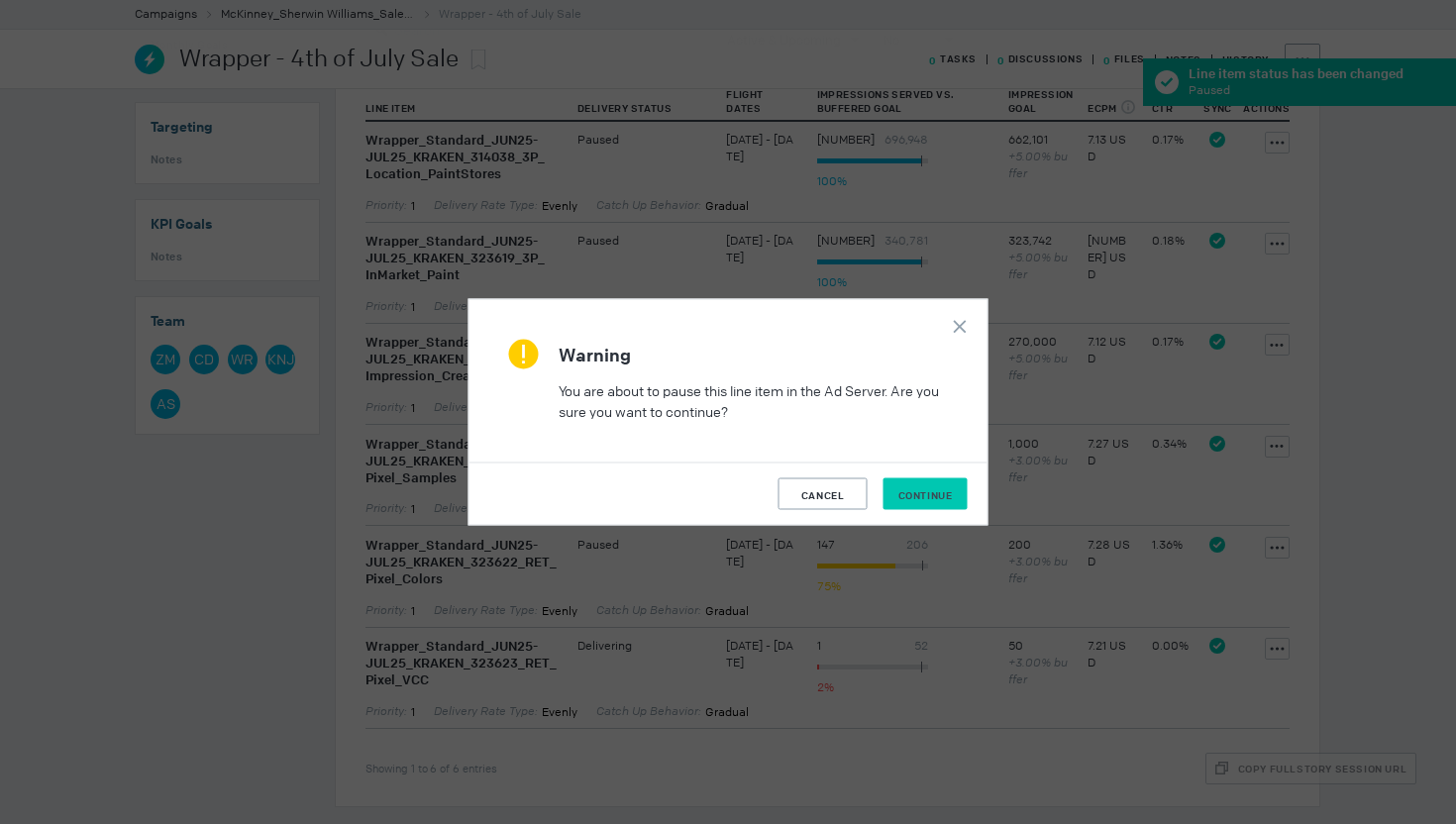click on "Continue" at bounding box center [925, 495] 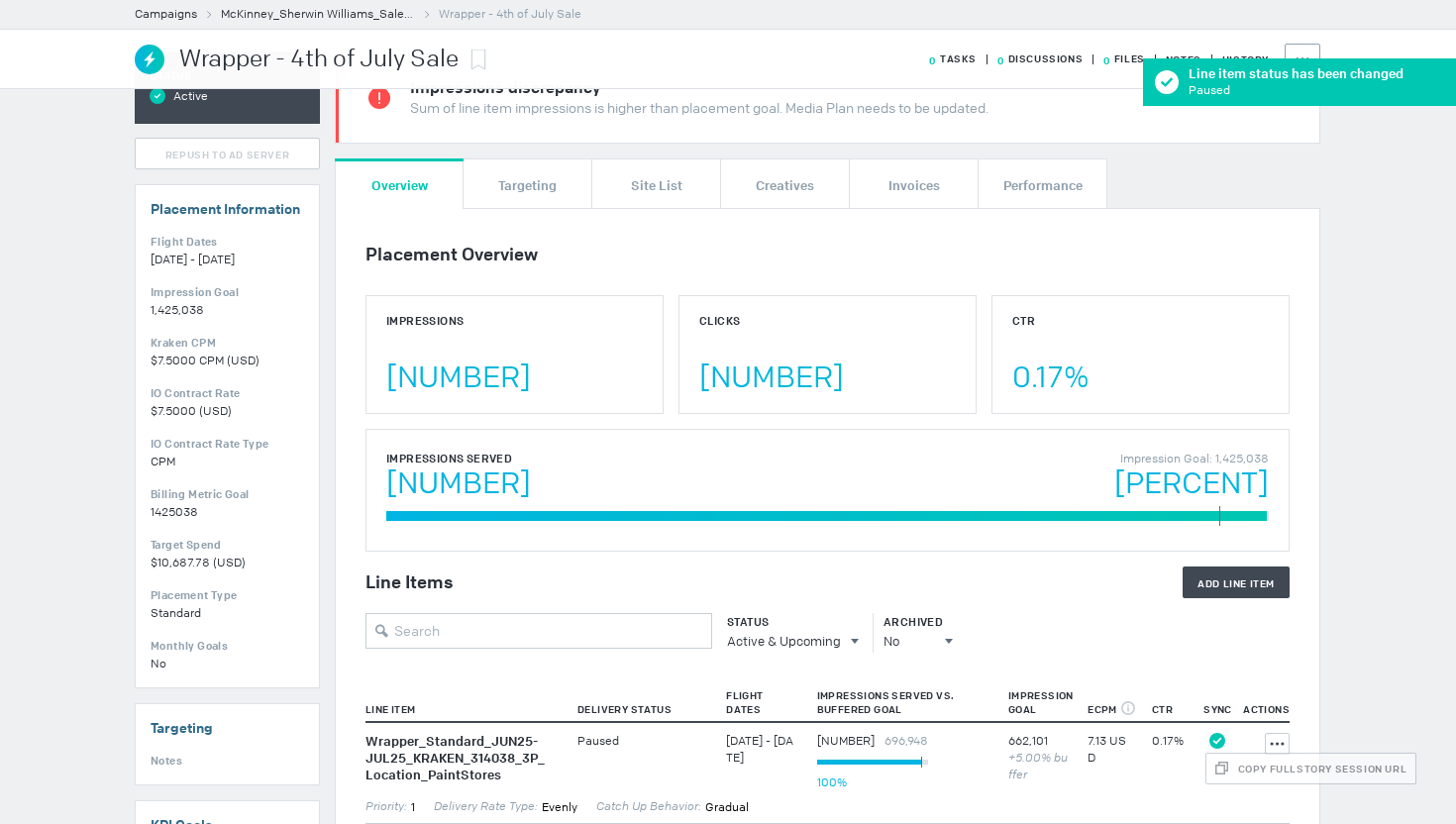 scroll, scrollTop: 0, scrollLeft: 0, axis: both 